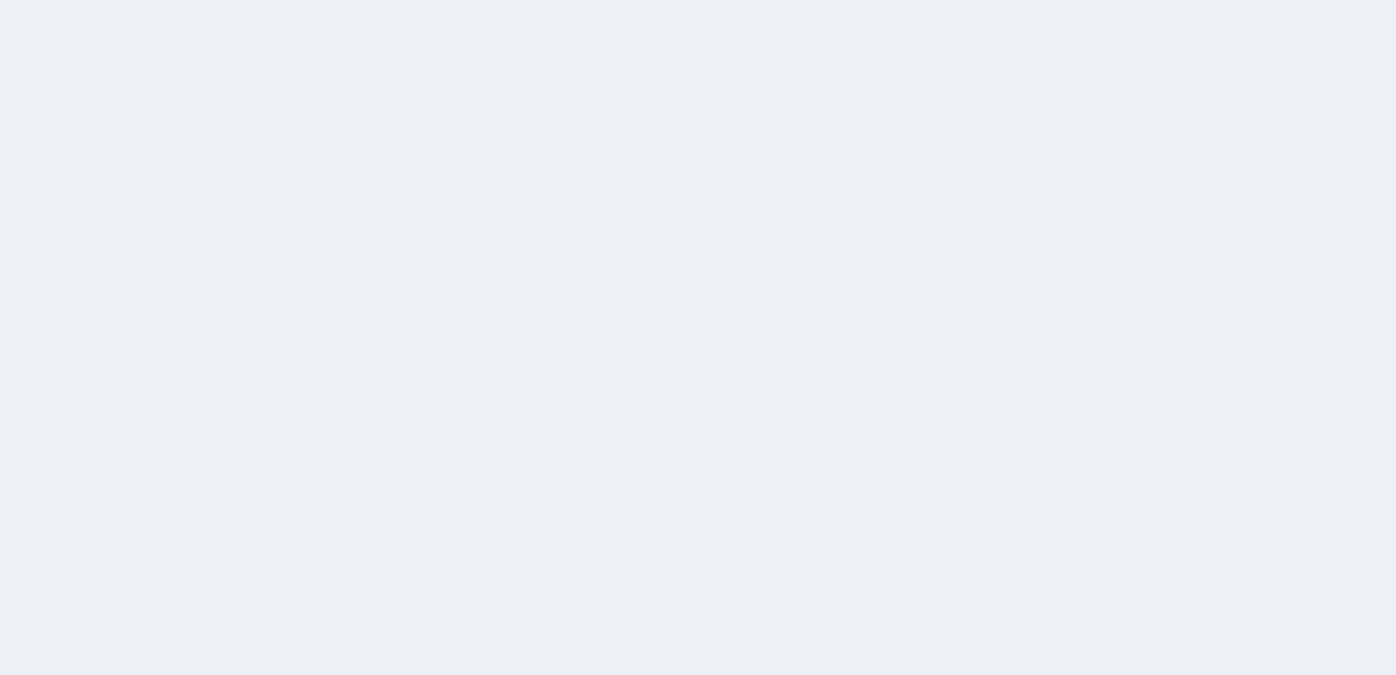 scroll, scrollTop: 0, scrollLeft: 0, axis: both 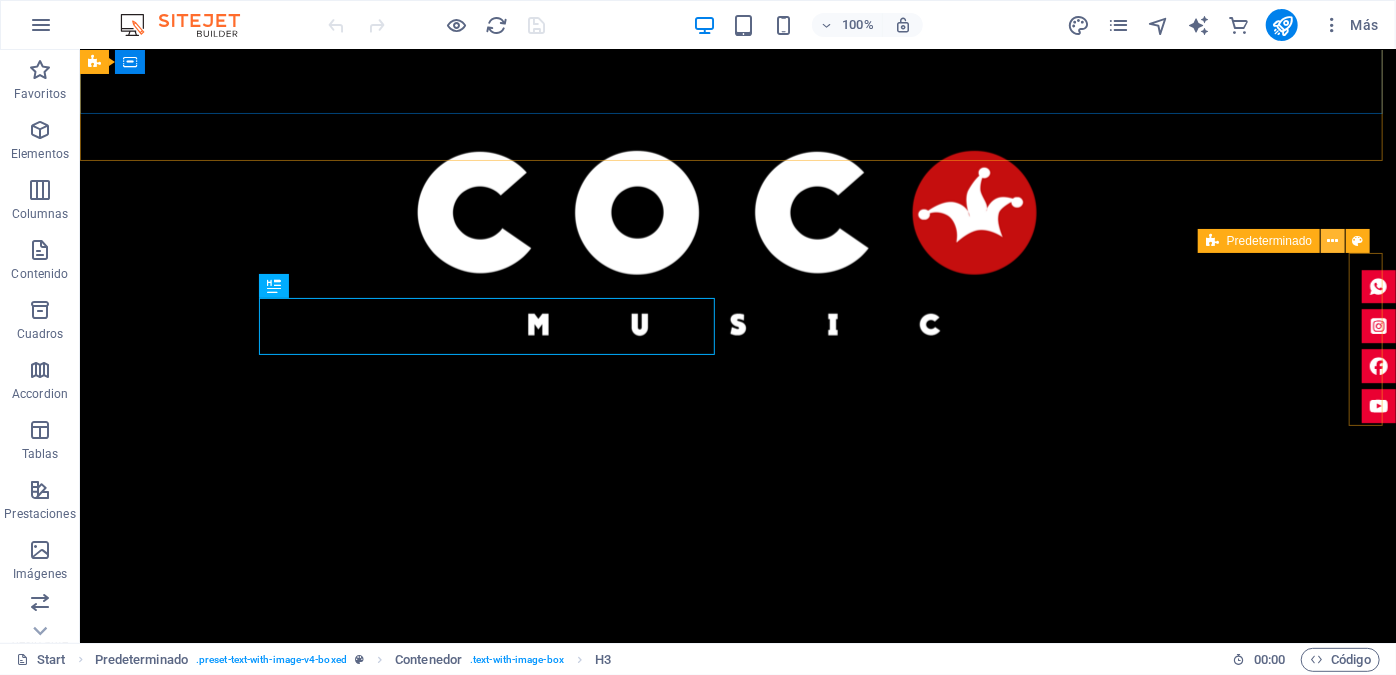 click at bounding box center (1333, 241) 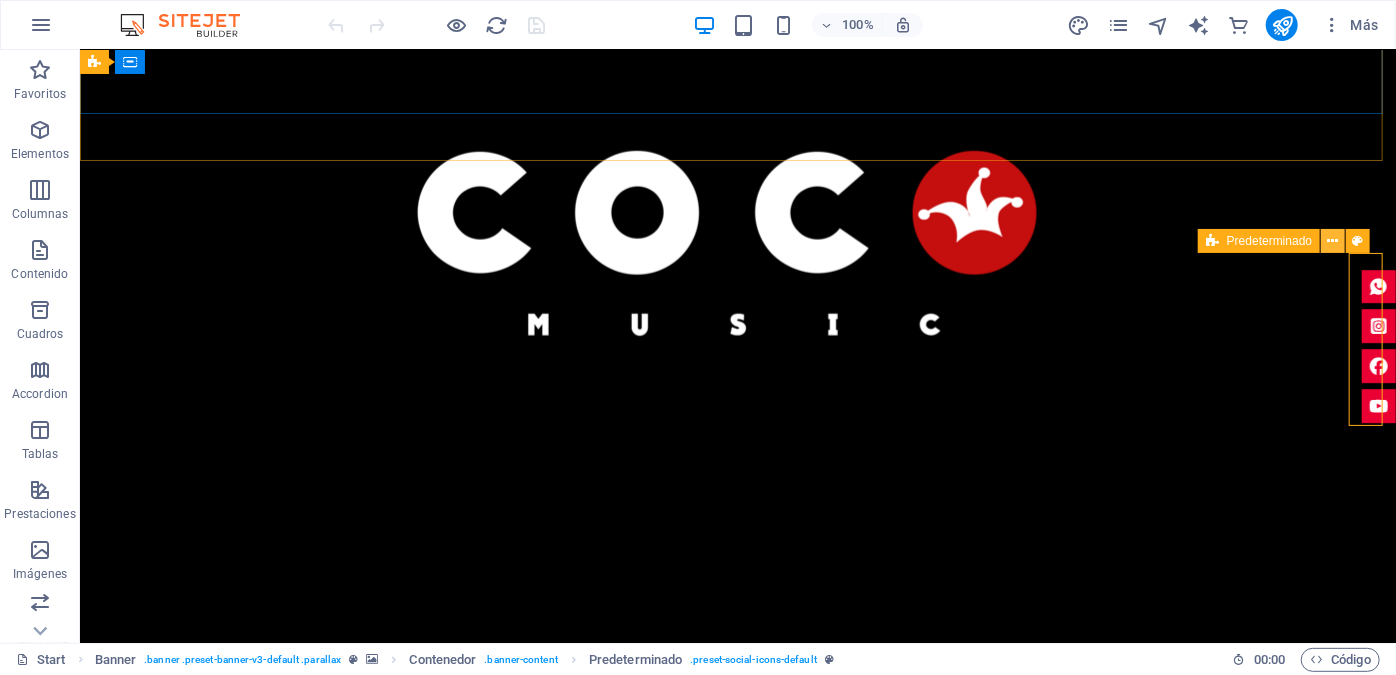 click at bounding box center [1333, 241] 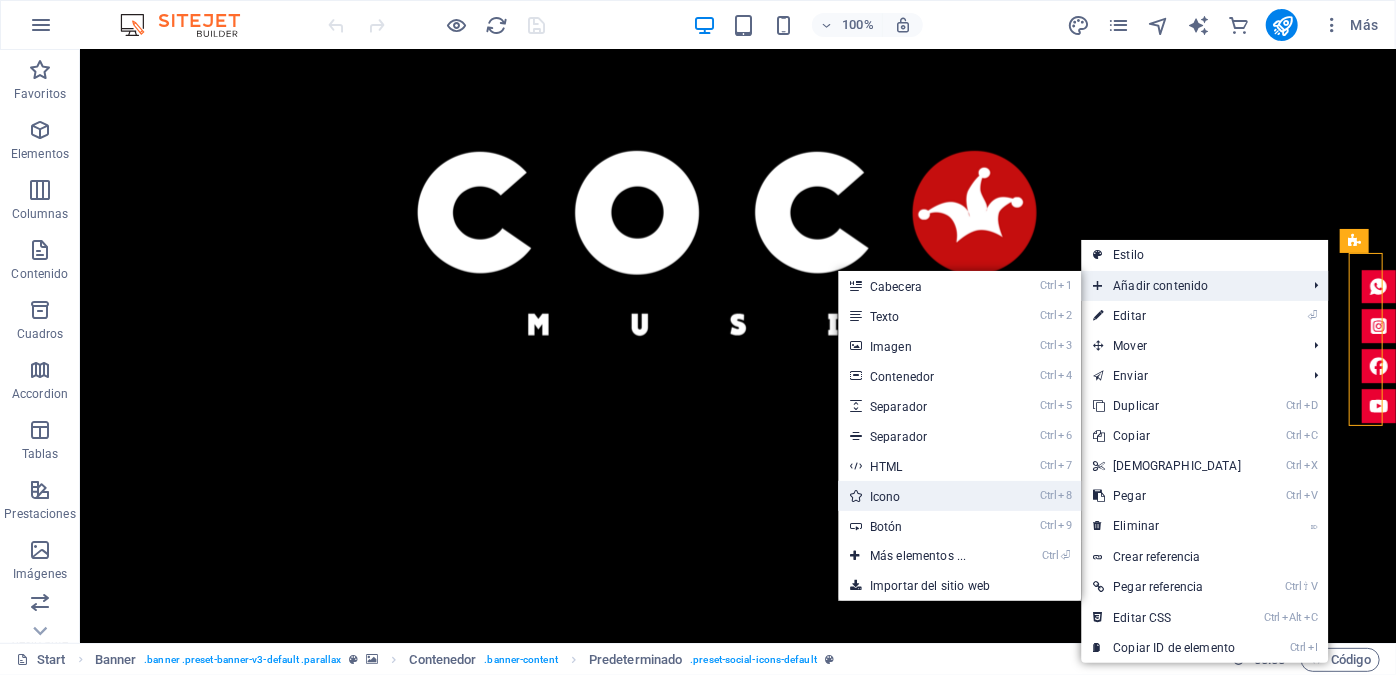 click on "Ctrl 8  Icono" at bounding box center [922, 496] 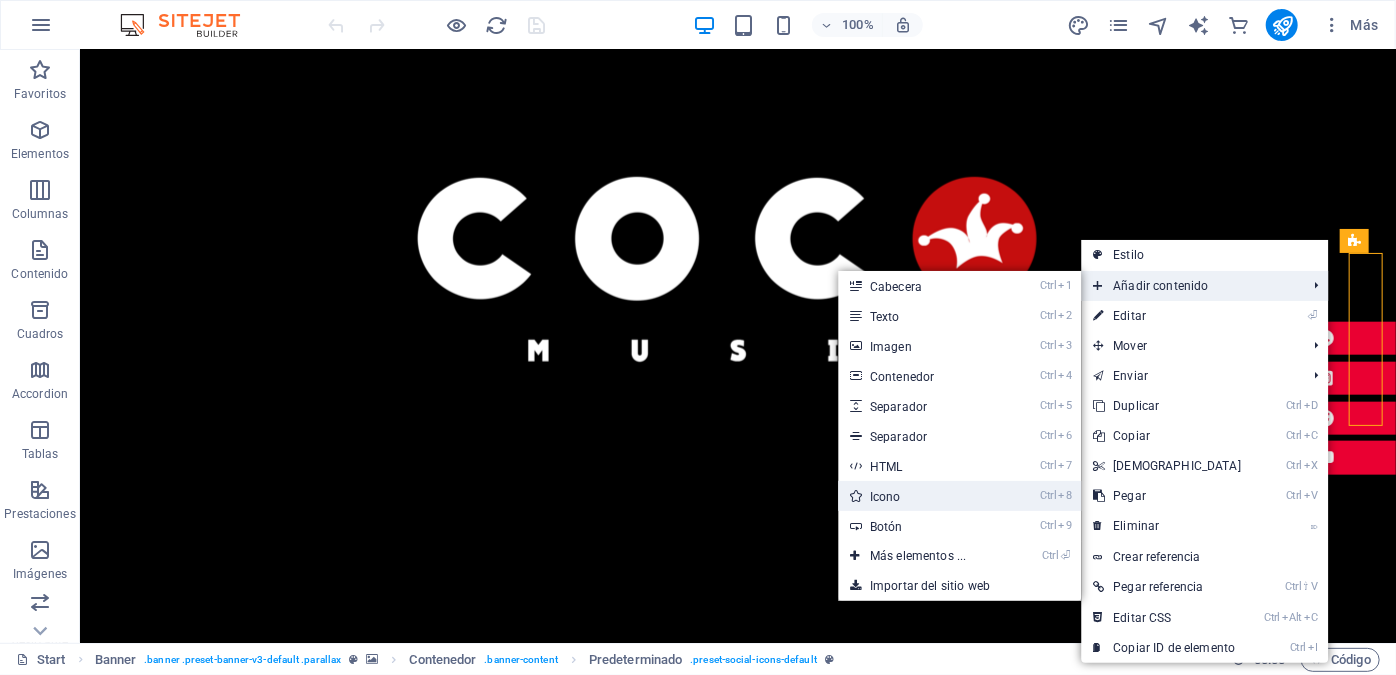 select on "xMidYMid" 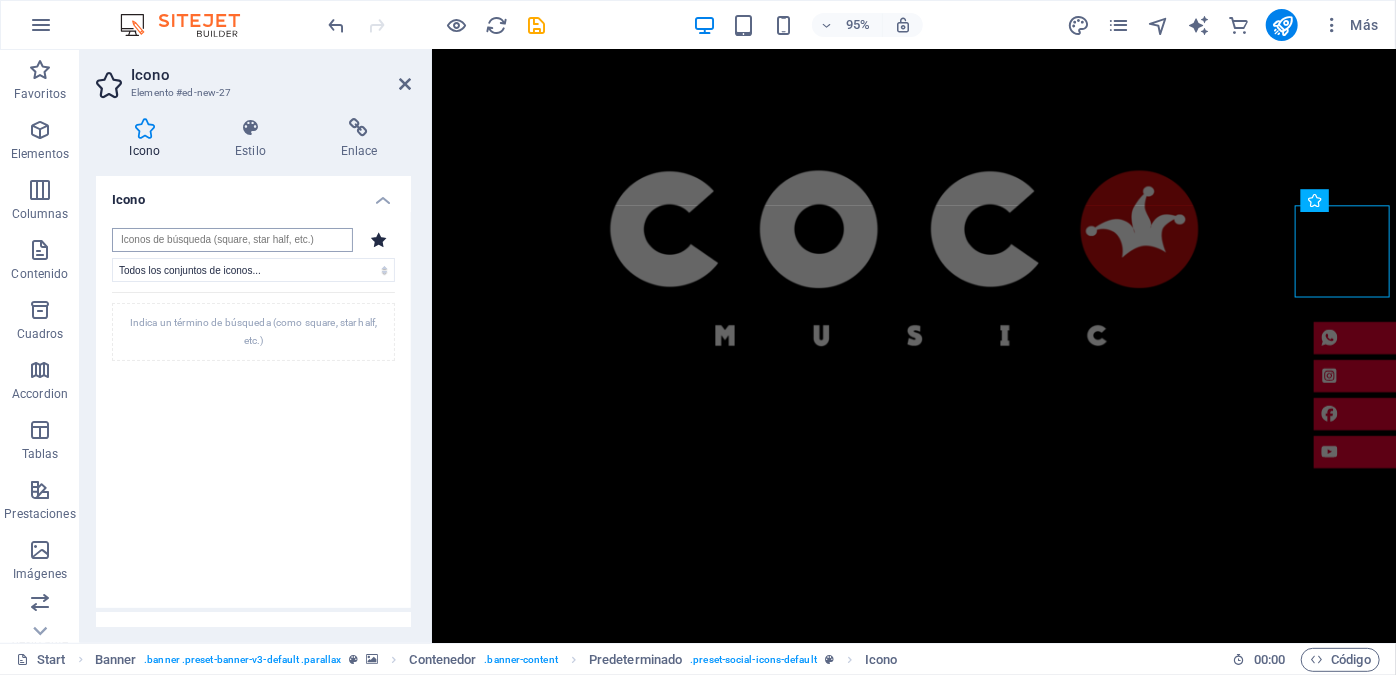 click at bounding box center [232, 240] 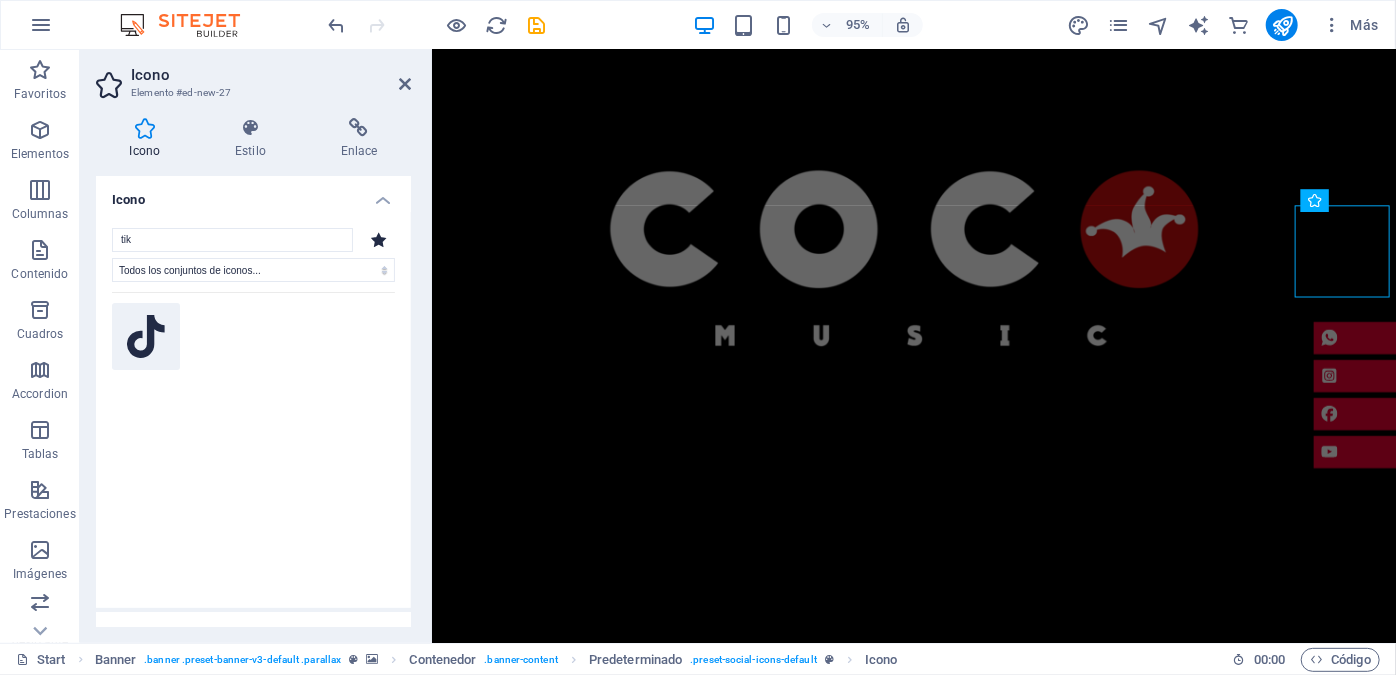 type on "tik" 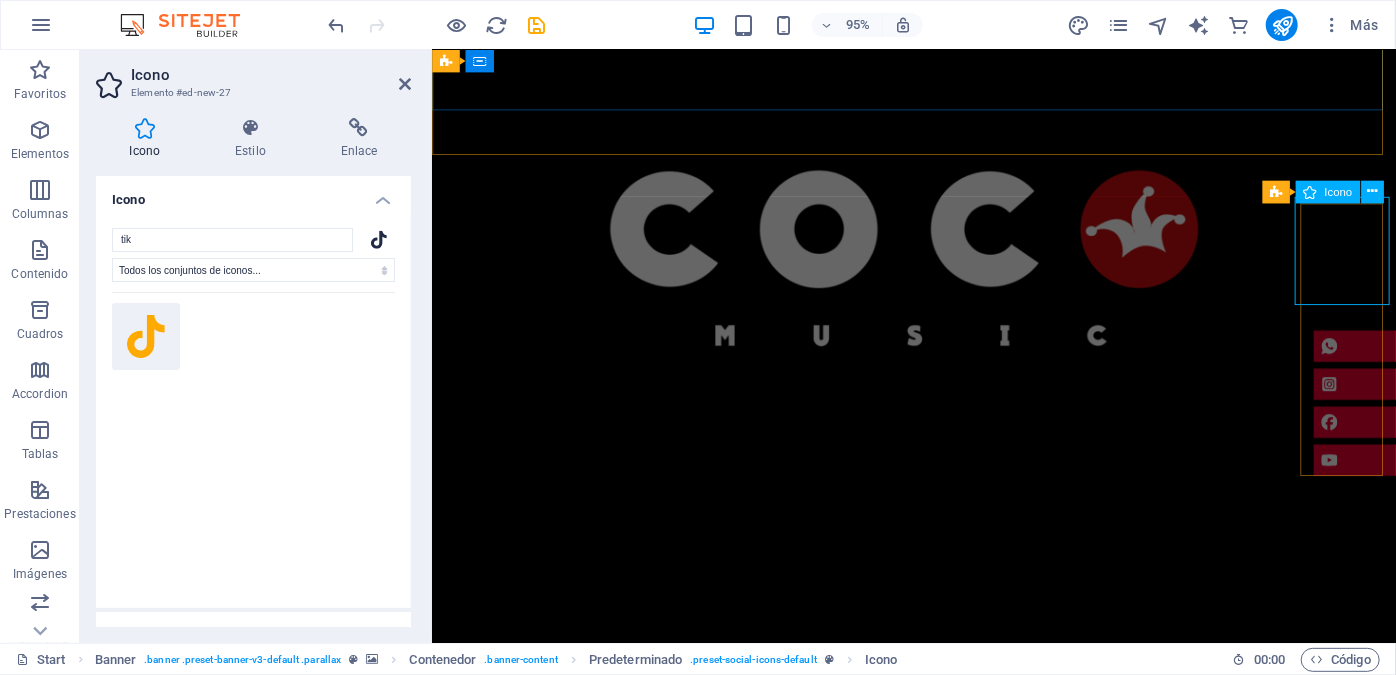 click at bounding box center (1402, 278) 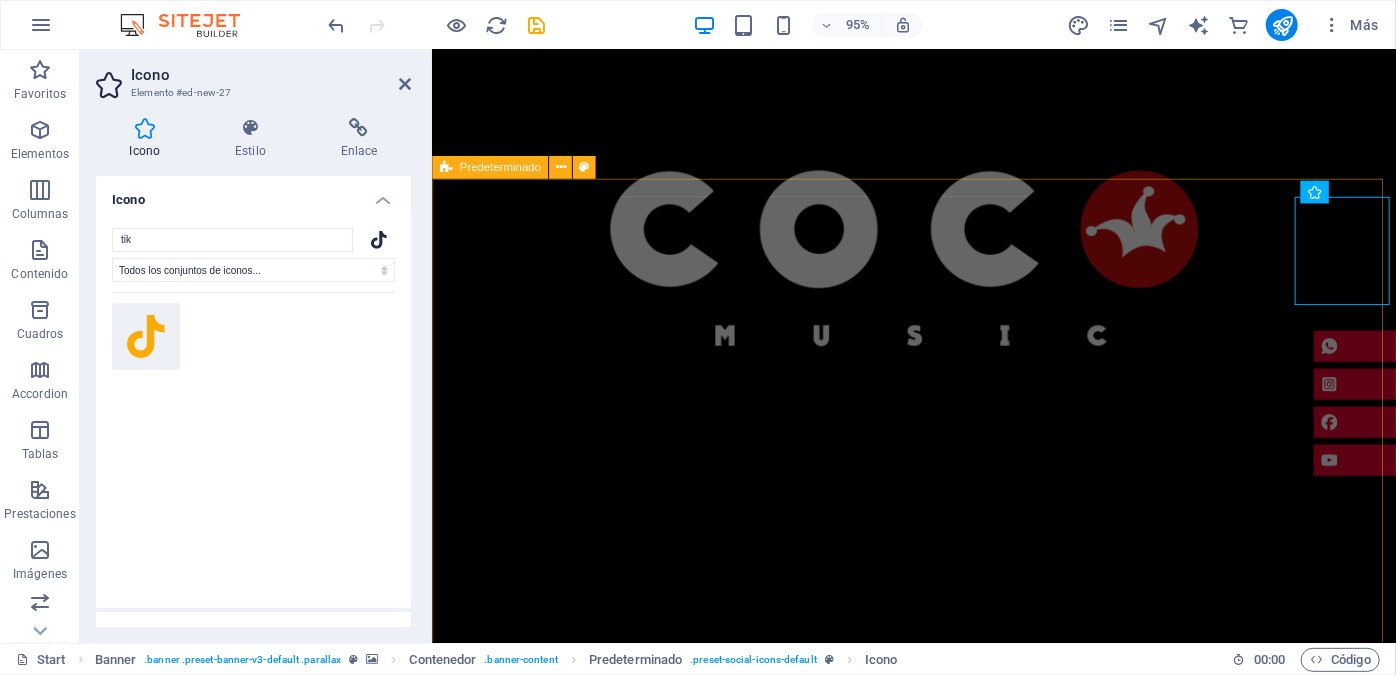 click on "​ CONOCE NUESTRO SHOW... ¡Especialistas en XV Años, Bodas y Eventos Inolvidables! En Coco Music Show transformamos cada celebración en una experiencia única y espectacular. Nos especializamos en XV años, bodas y eventos sociales, ofreciendo shows impactantes, temáticos y llenos de energía que van más allá de lo tradicional. Contamos con una amplia variedad de personajes,  coreografías y shows exclusivos. Integramos efectos especiales como chisperos, CO2, humo bajo, luces inteligentes y más. Incluimos DJ profesional, audio, iluminación y pantallas de alta calidad. También ofrecemos cabinas fotográficas y experiencias interactivas para tus invitados. Cada detalle es pensado para sorprender, emocionar y crear recuerdos inolvidables.  Coco Music ShowDonde la magia  del espectáculo transforma tu evento Suelta el contenido aquí o  Añadir elementos  Pegar portapapeles" at bounding box center [938, 1601] 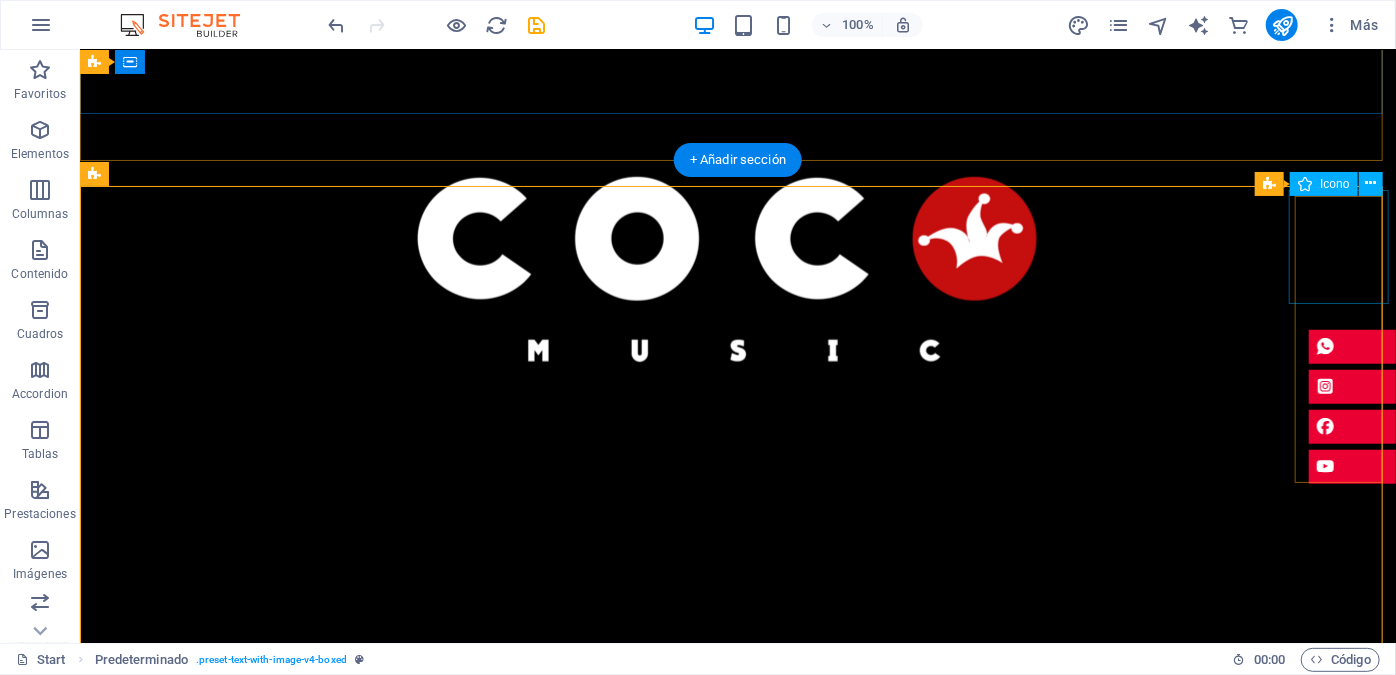 click at bounding box center (1351, 262) 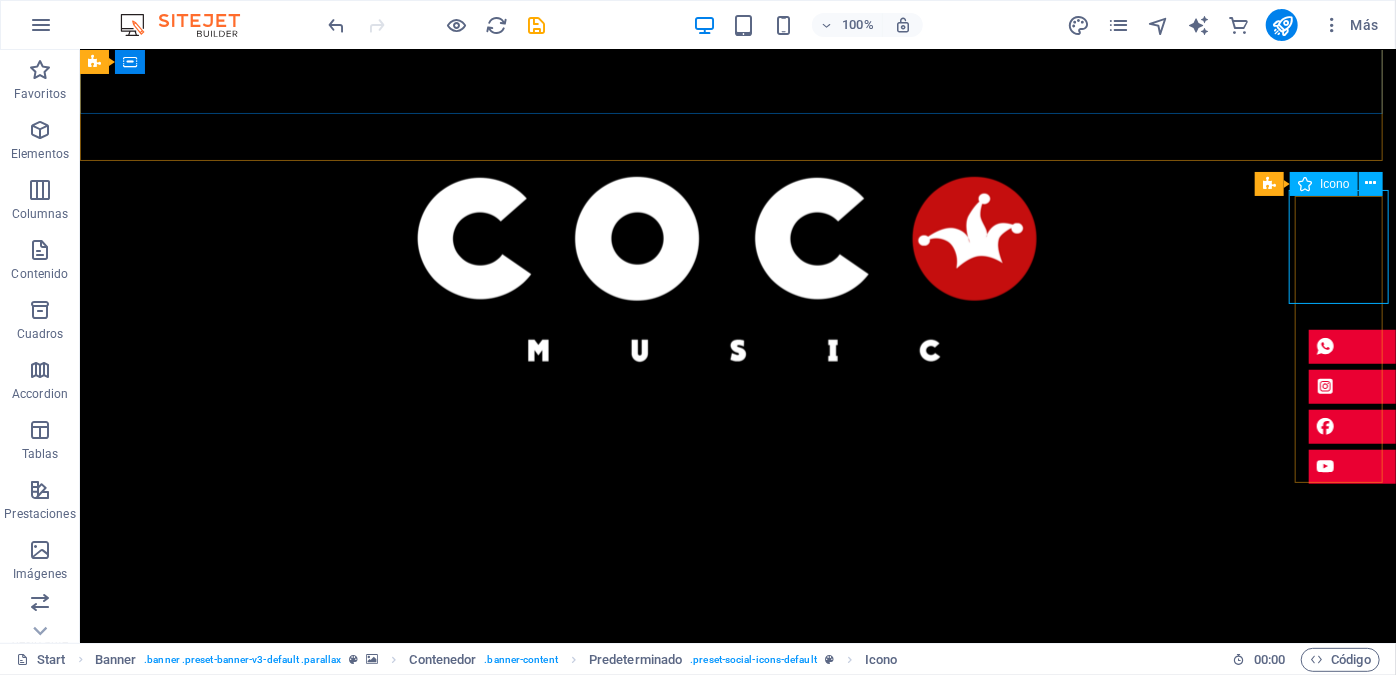 click on "Icono" at bounding box center (1334, 184) 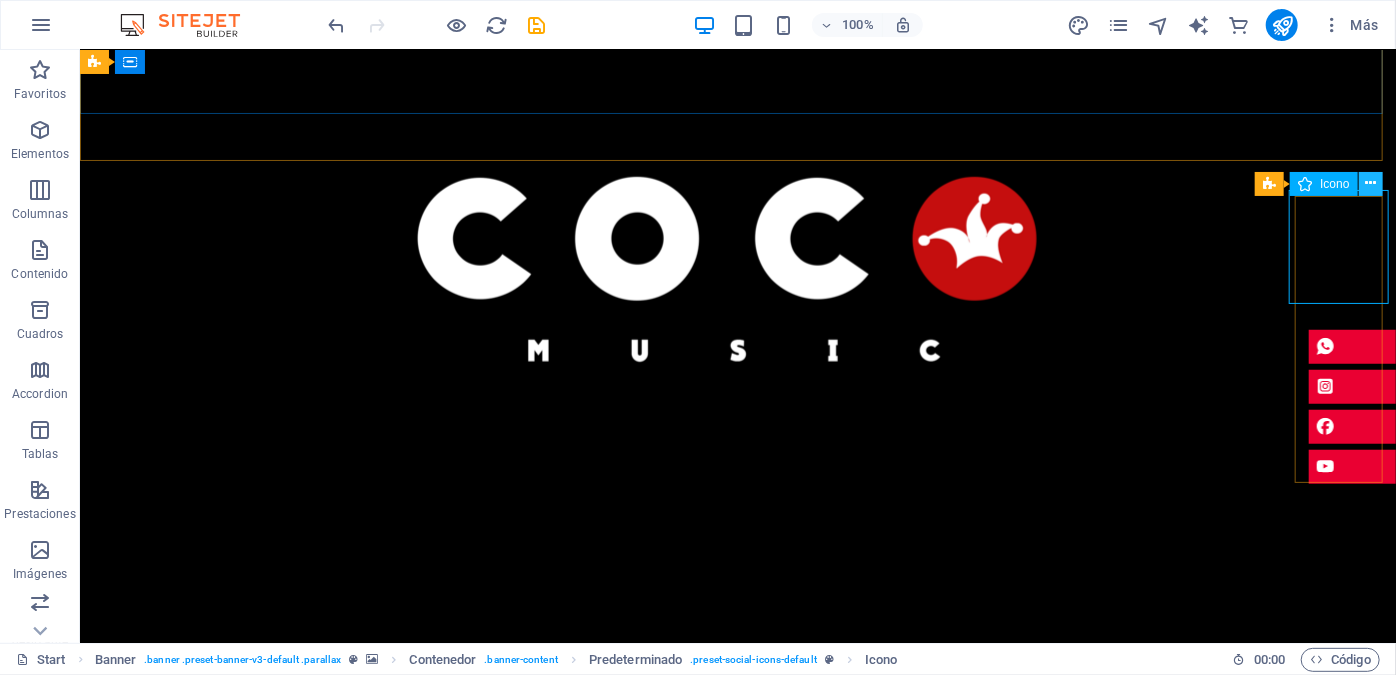 click at bounding box center (1370, 183) 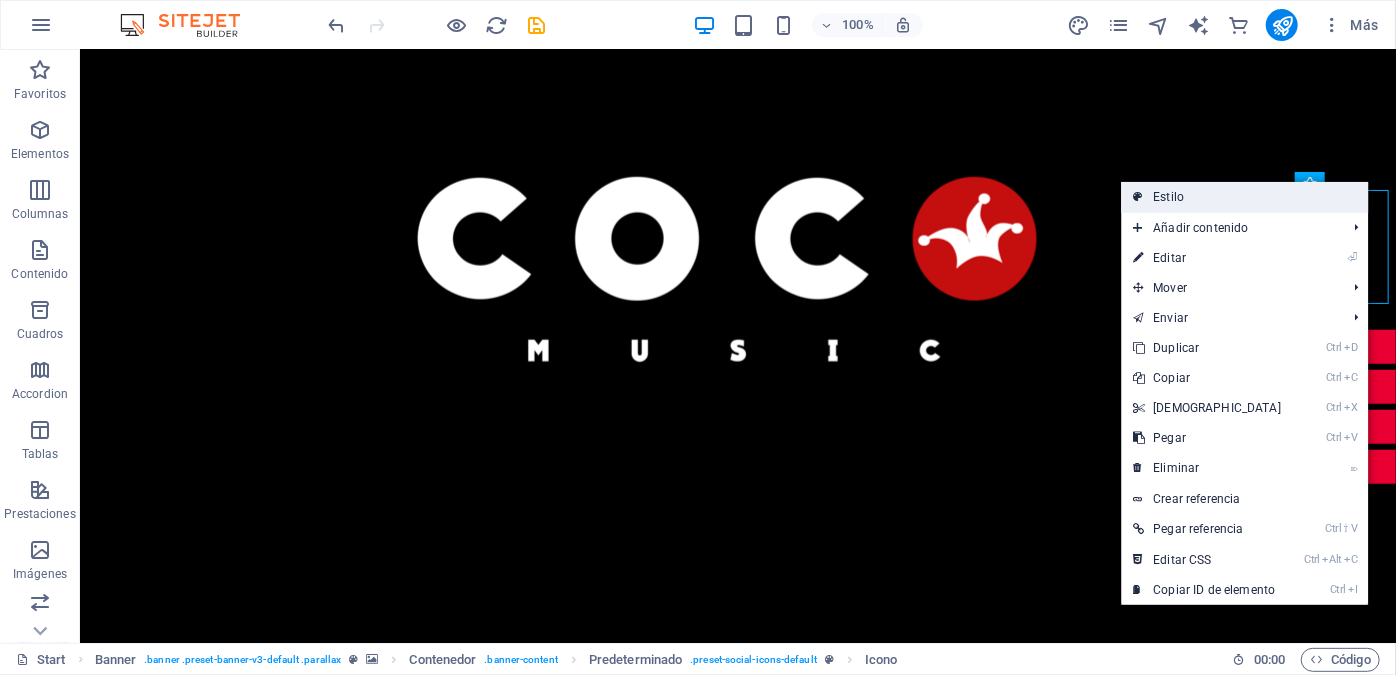 drag, startPoint x: 1333, startPoint y: 195, endPoint x: 137, endPoint y: 289, distance: 1199.6882 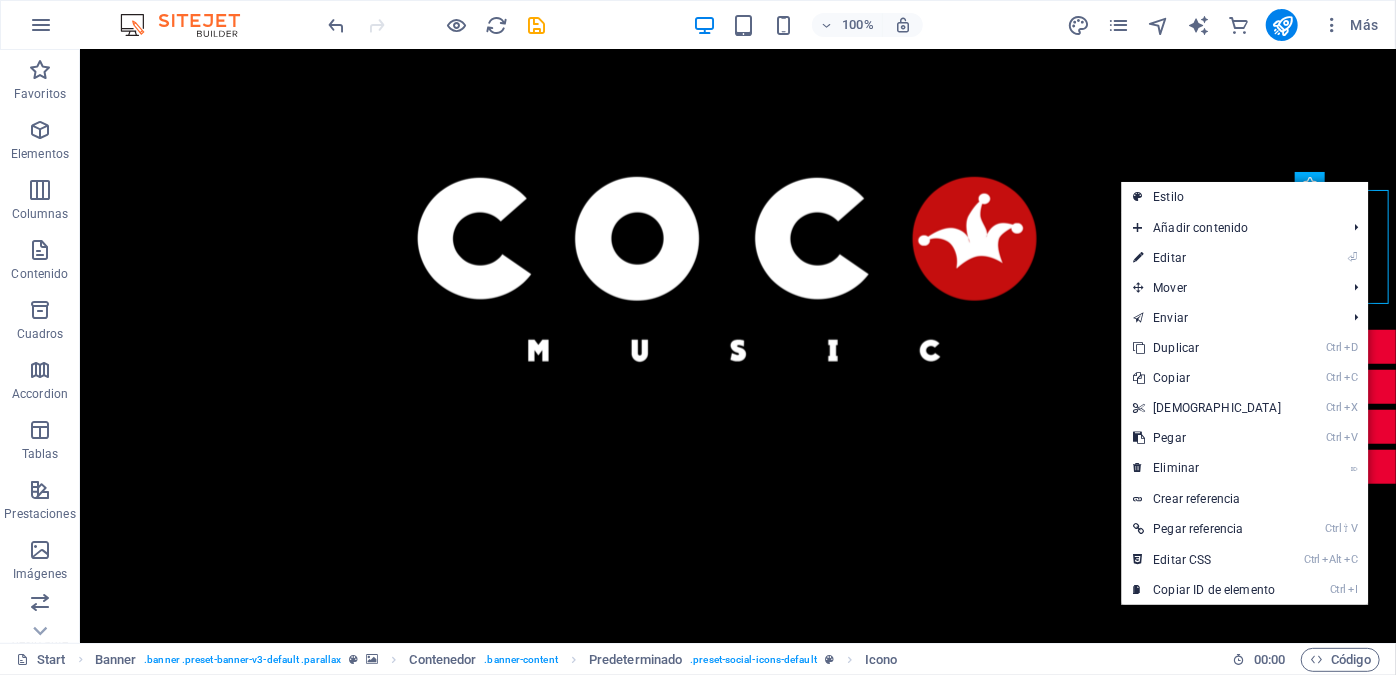 select on "px" 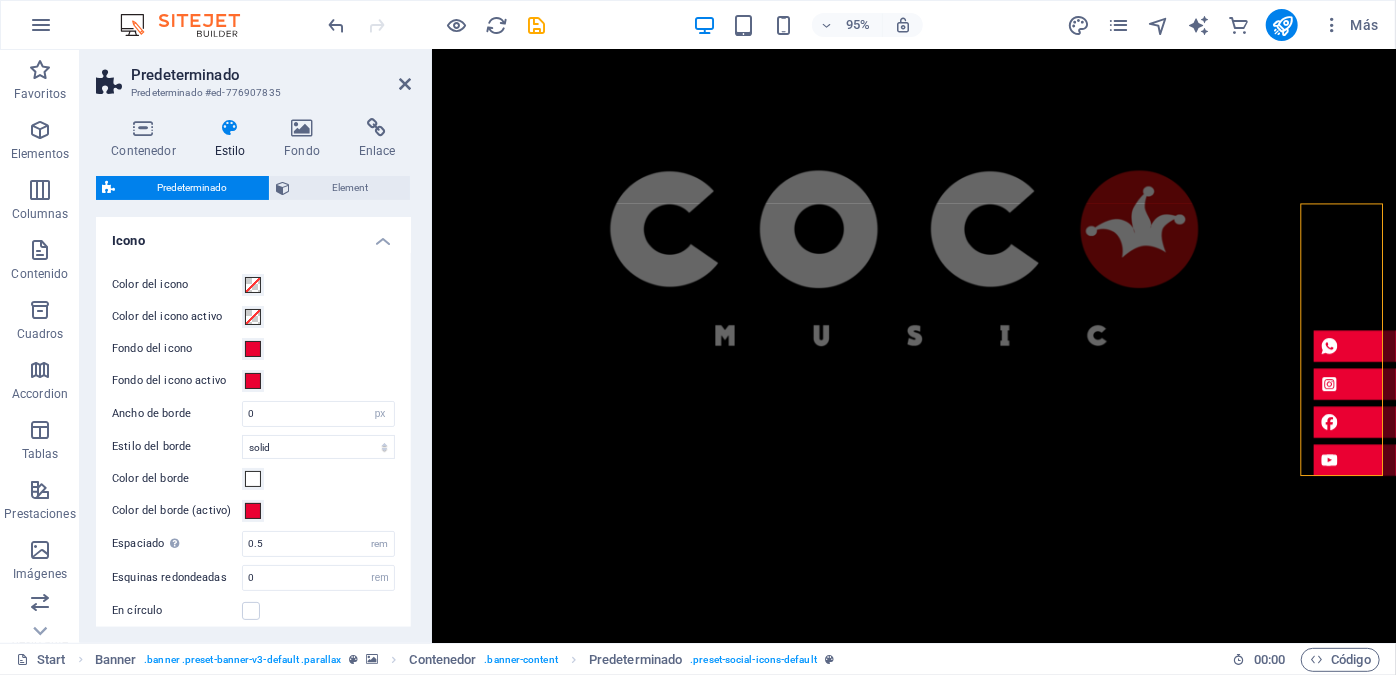 click on "Predeterminado" at bounding box center (192, 188) 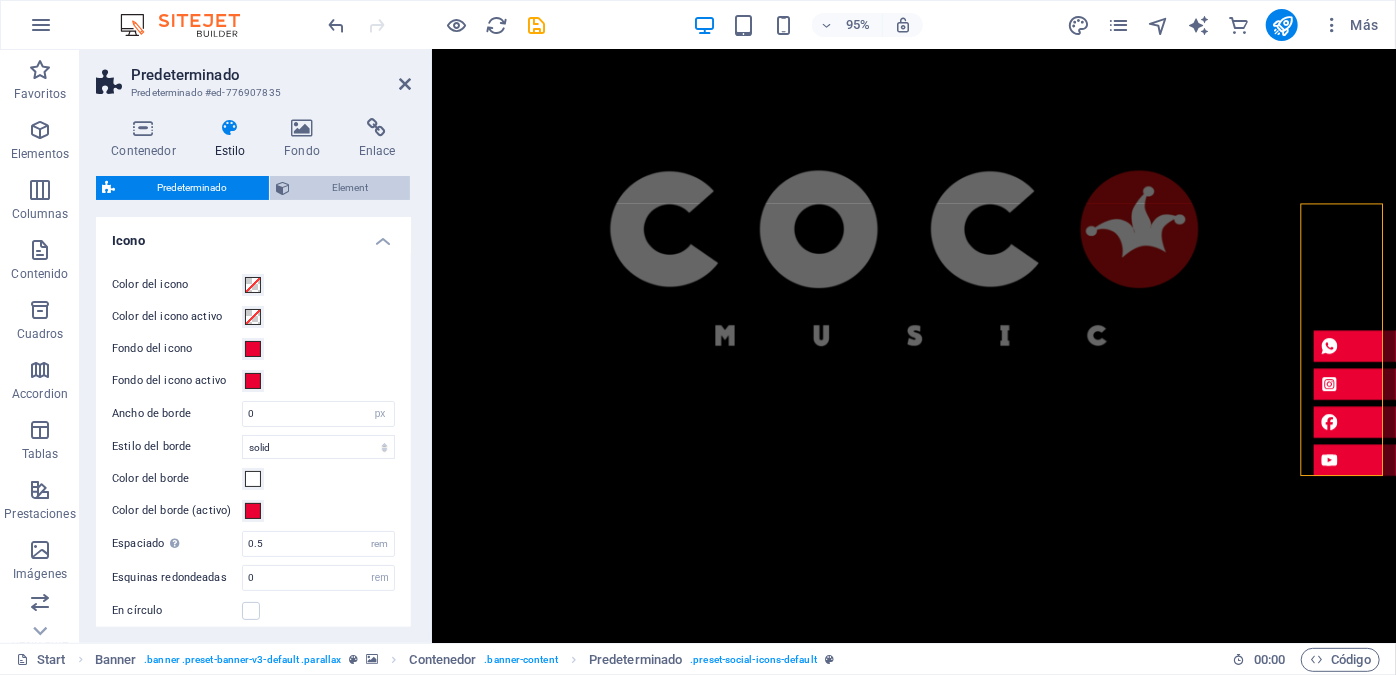 click on "Element" at bounding box center [340, 188] 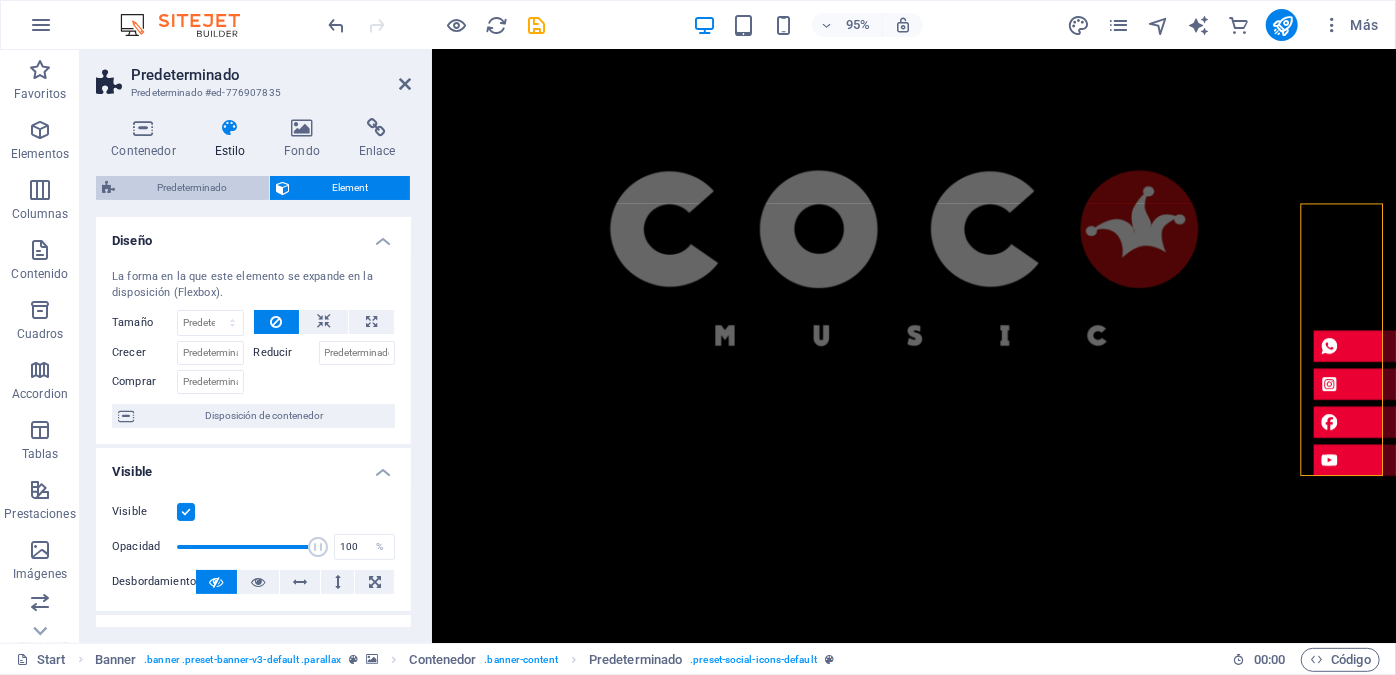 click on "Predeterminado" at bounding box center (192, 188) 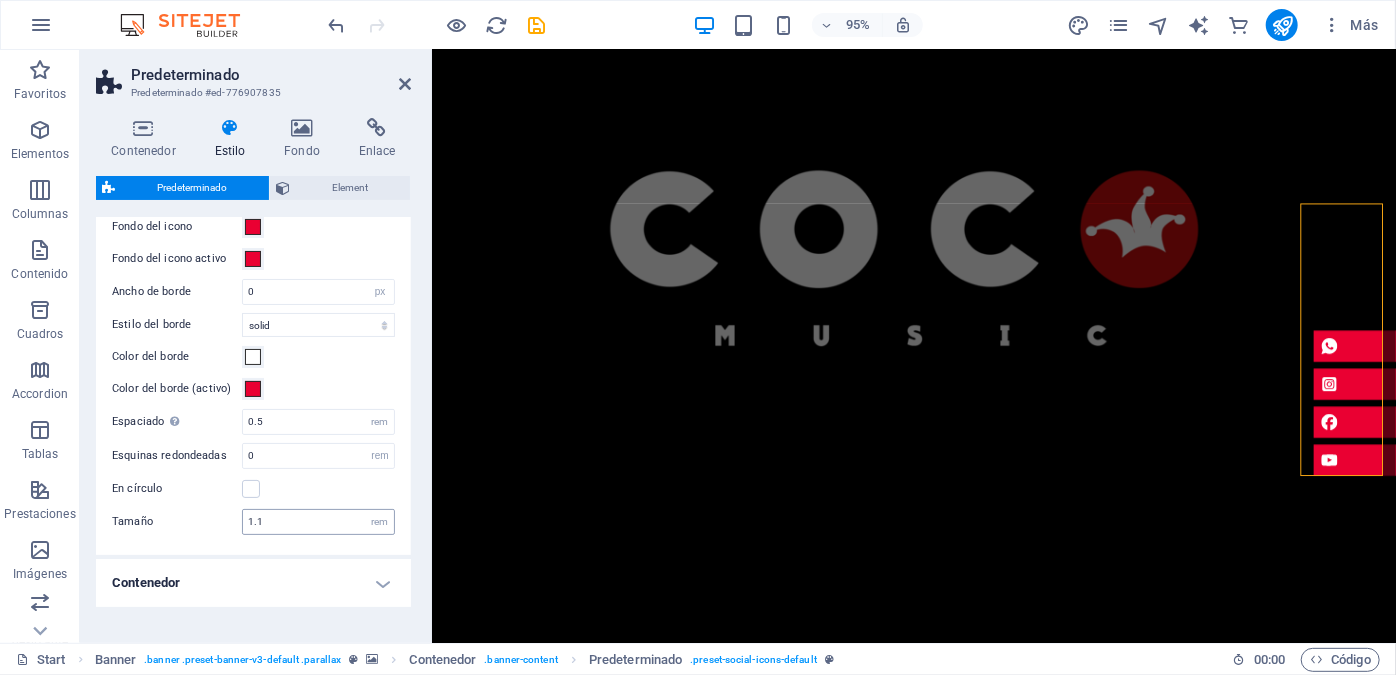 scroll, scrollTop: 179, scrollLeft: 0, axis: vertical 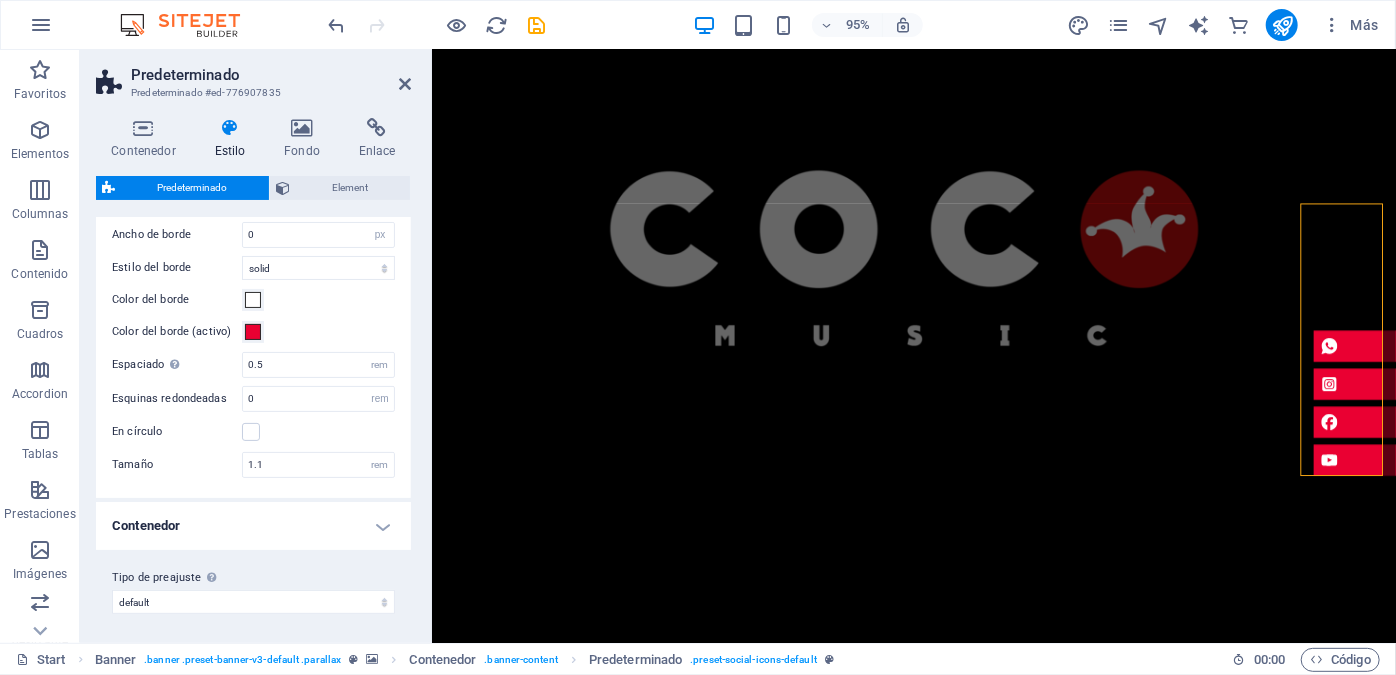 click on "Contenedor" at bounding box center (253, 526) 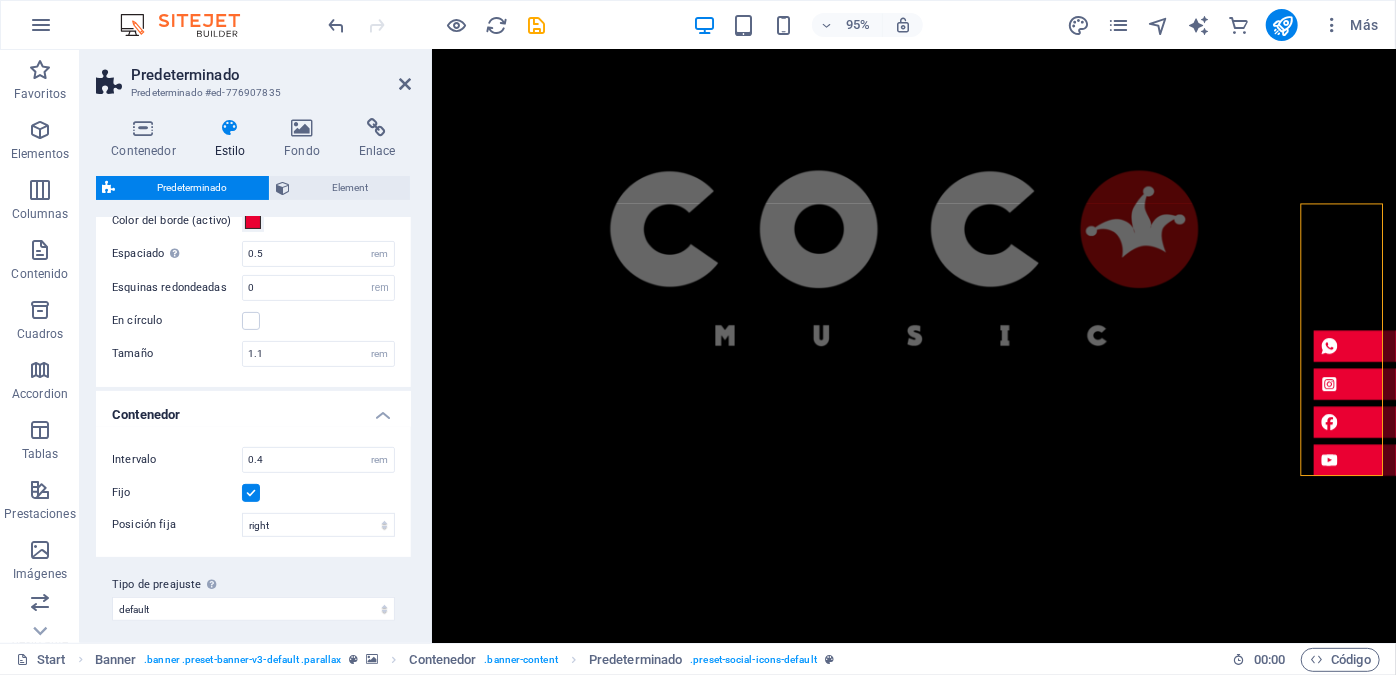 scroll, scrollTop: 296, scrollLeft: 0, axis: vertical 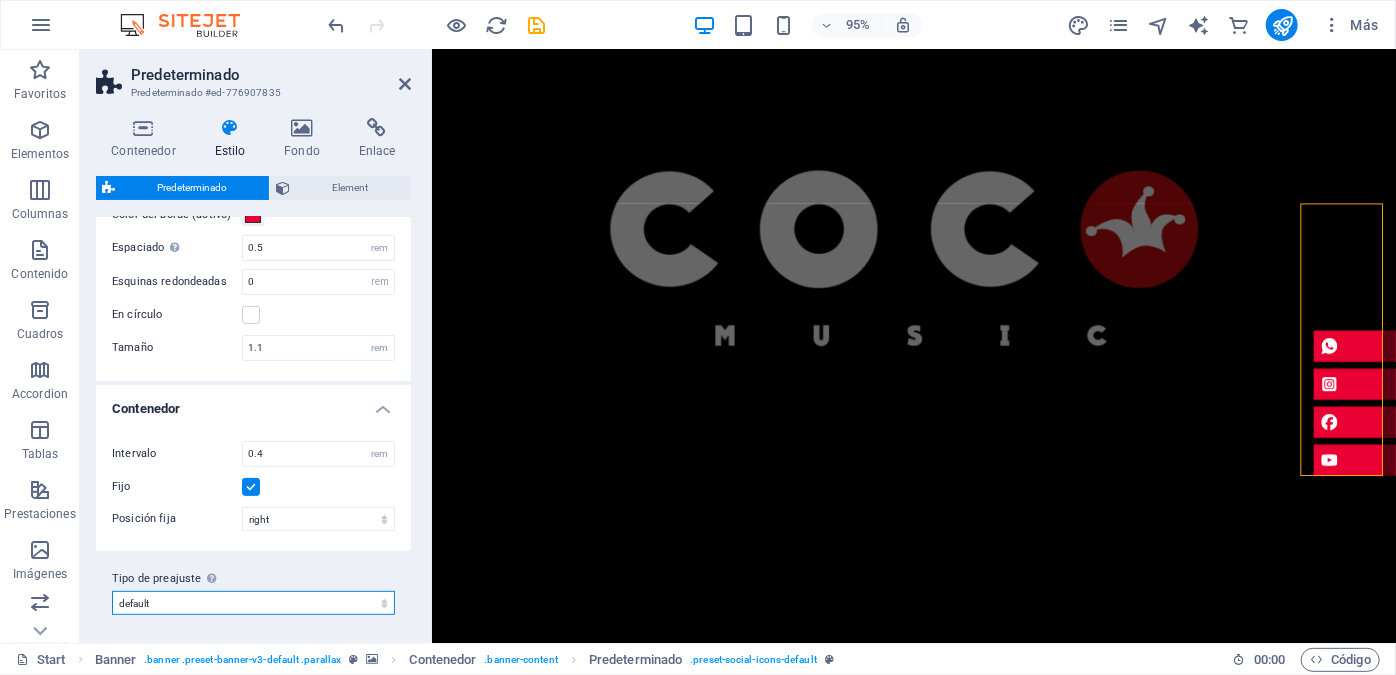 click on "default v3-default Añadir tipo de preajuste" at bounding box center [253, 603] 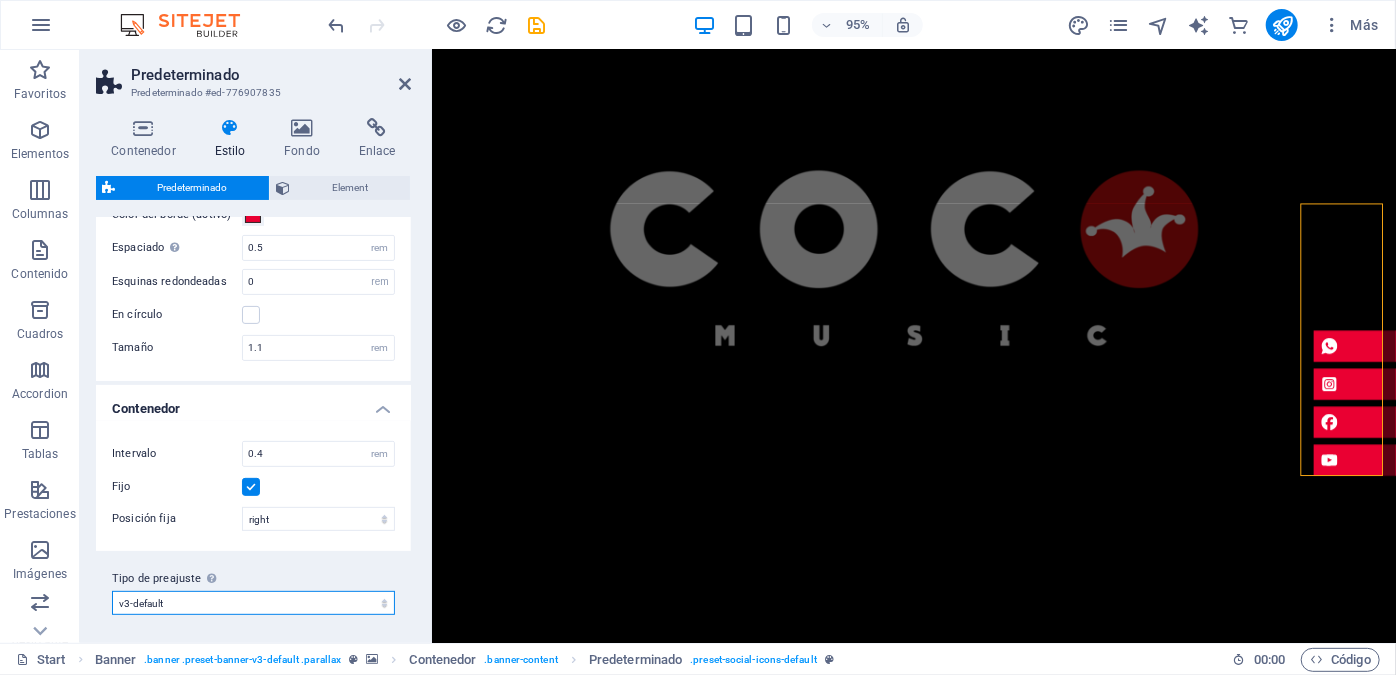 click on "default v3-default Añadir tipo de preajuste" at bounding box center (253, 603) 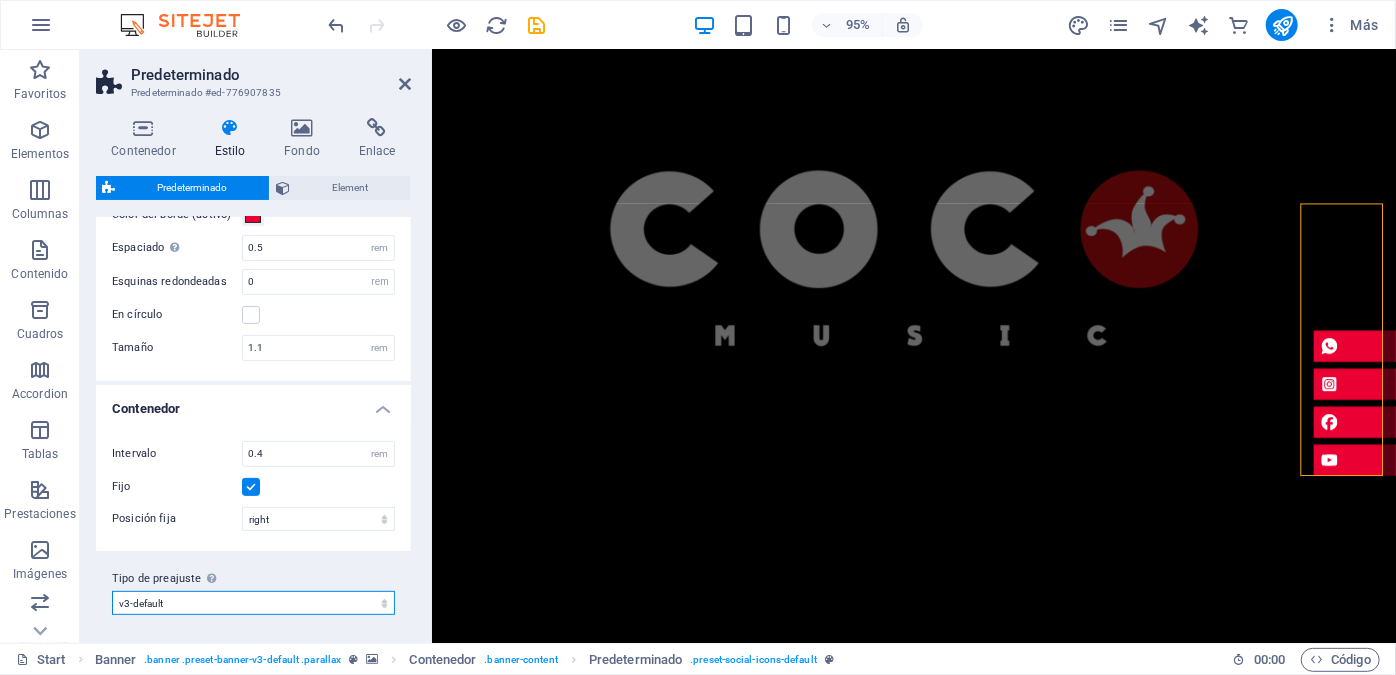 select on "preset-social-icons-v3-default" 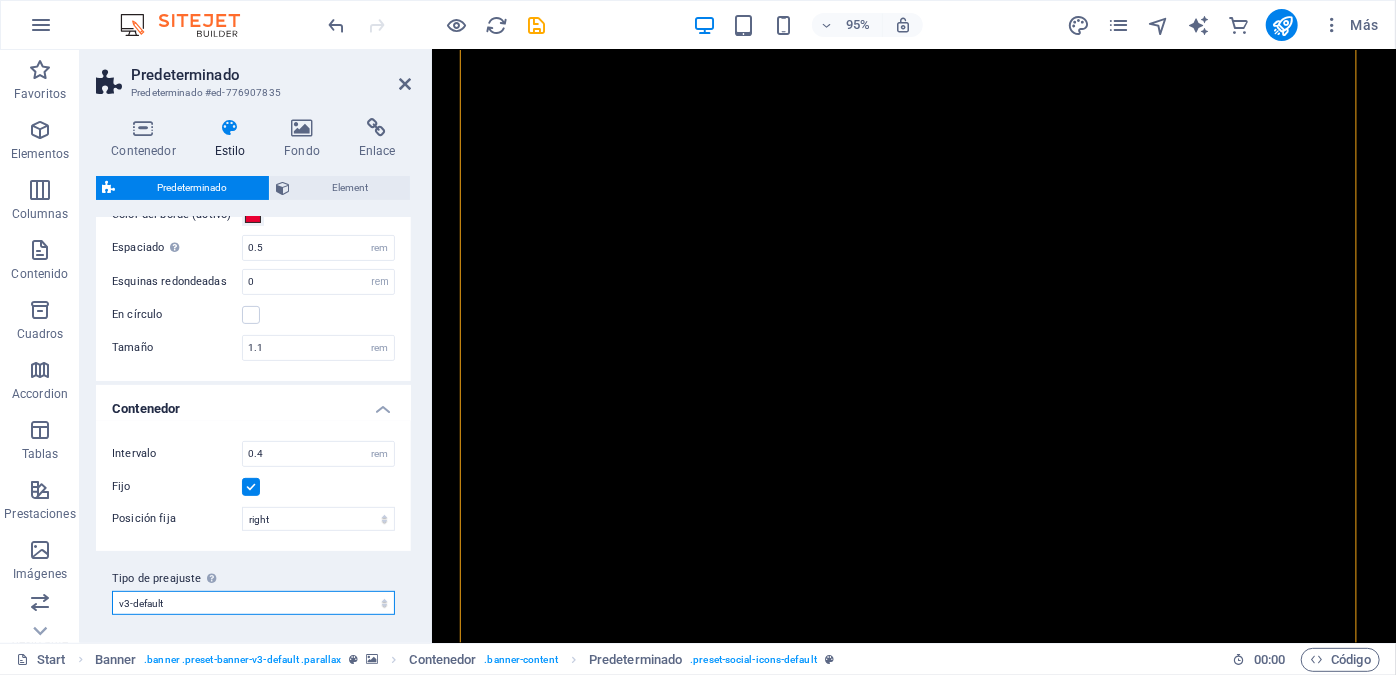 click on "default v3-default Añadir tipo de preajuste" at bounding box center [253, 603] 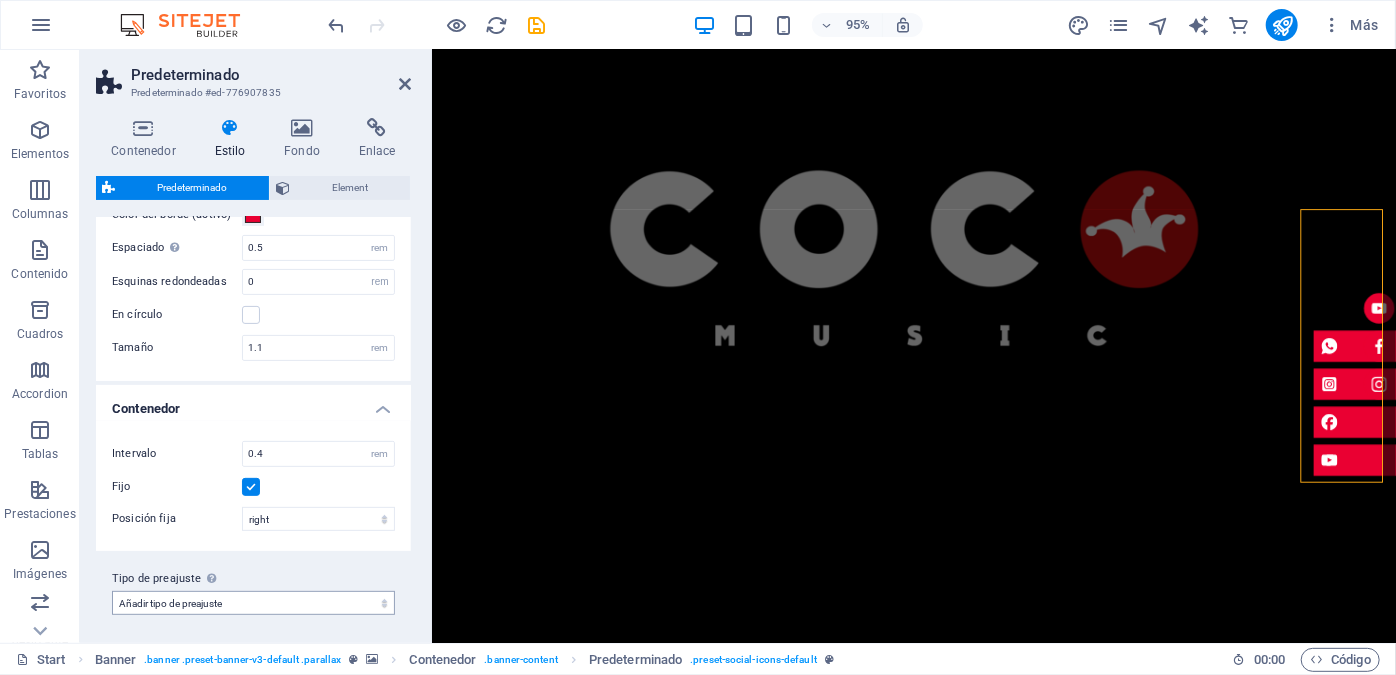 click on "default v3-default Añadir tipo de preajuste" at bounding box center [253, 603] 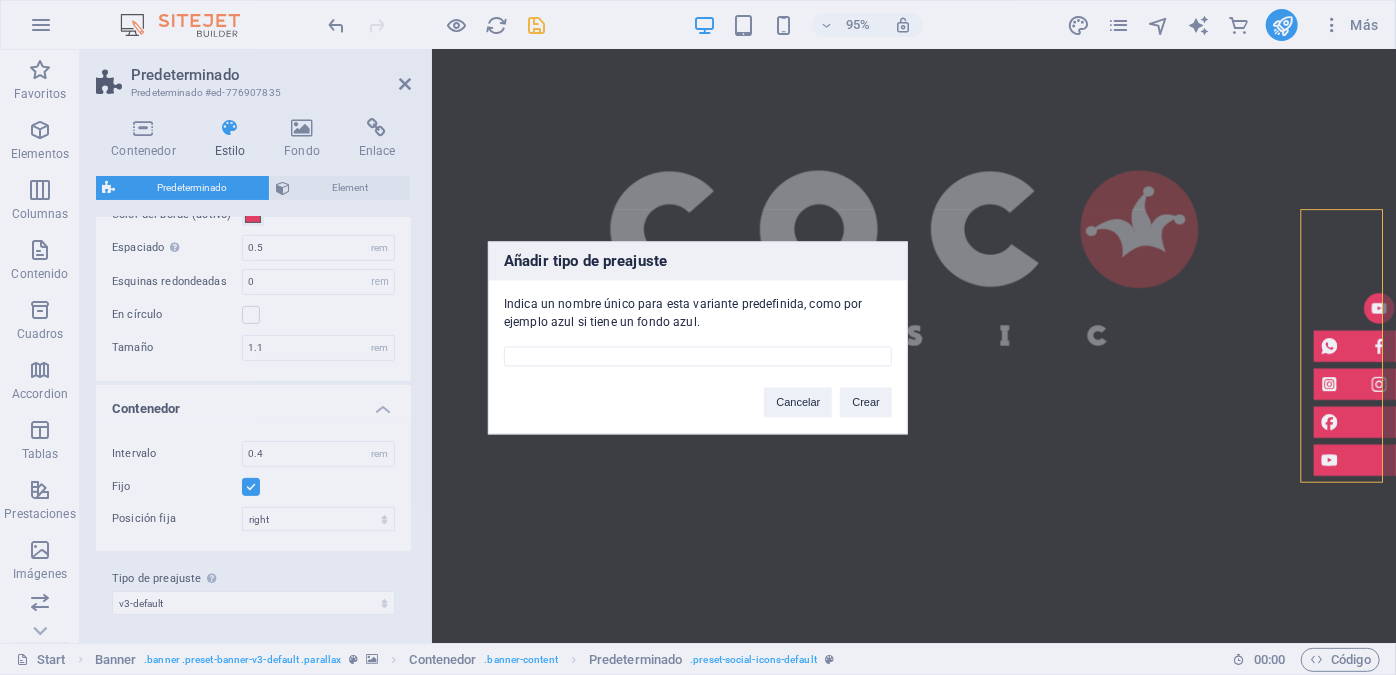 click on "Añadir tipo de preajuste Indica un nombre único para esta variante predefinida, como por ejemplo azul si tiene un fondo azul. Cancelar Crear" at bounding box center [698, 337] 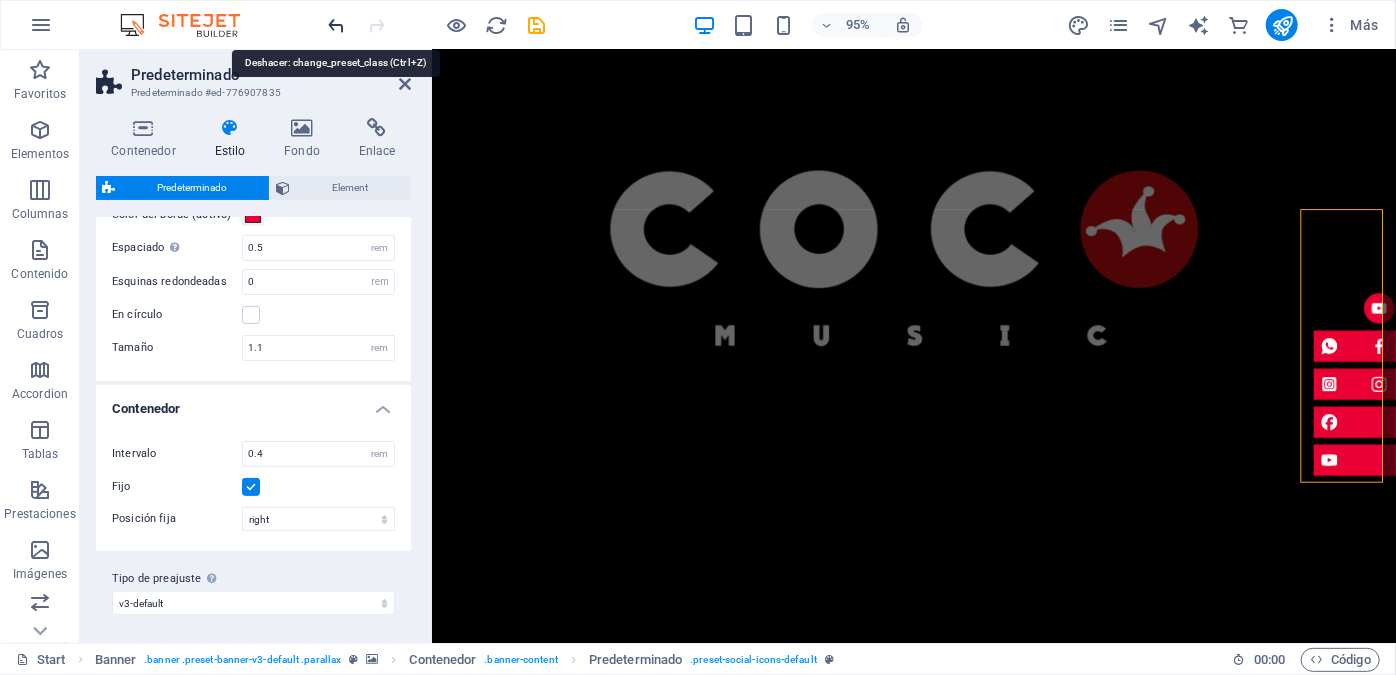 click at bounding box center [337, 25] 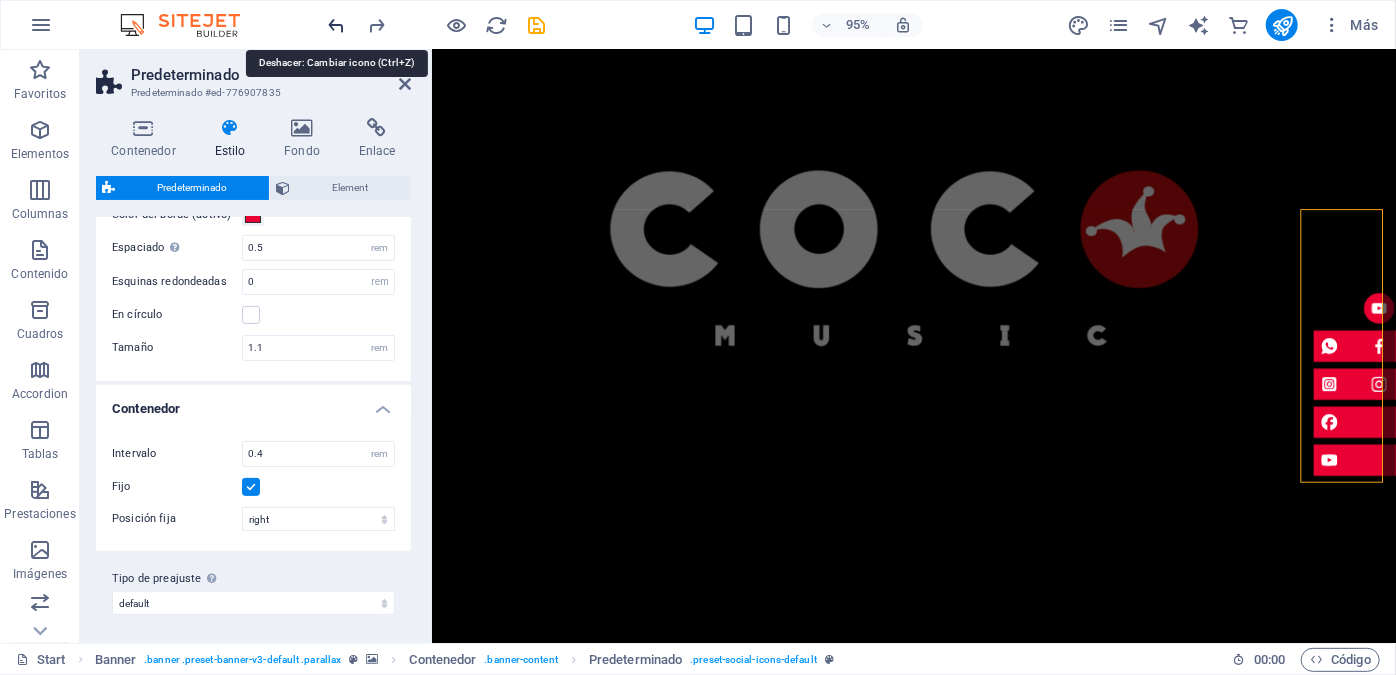 click at bounding box center (337, 25) 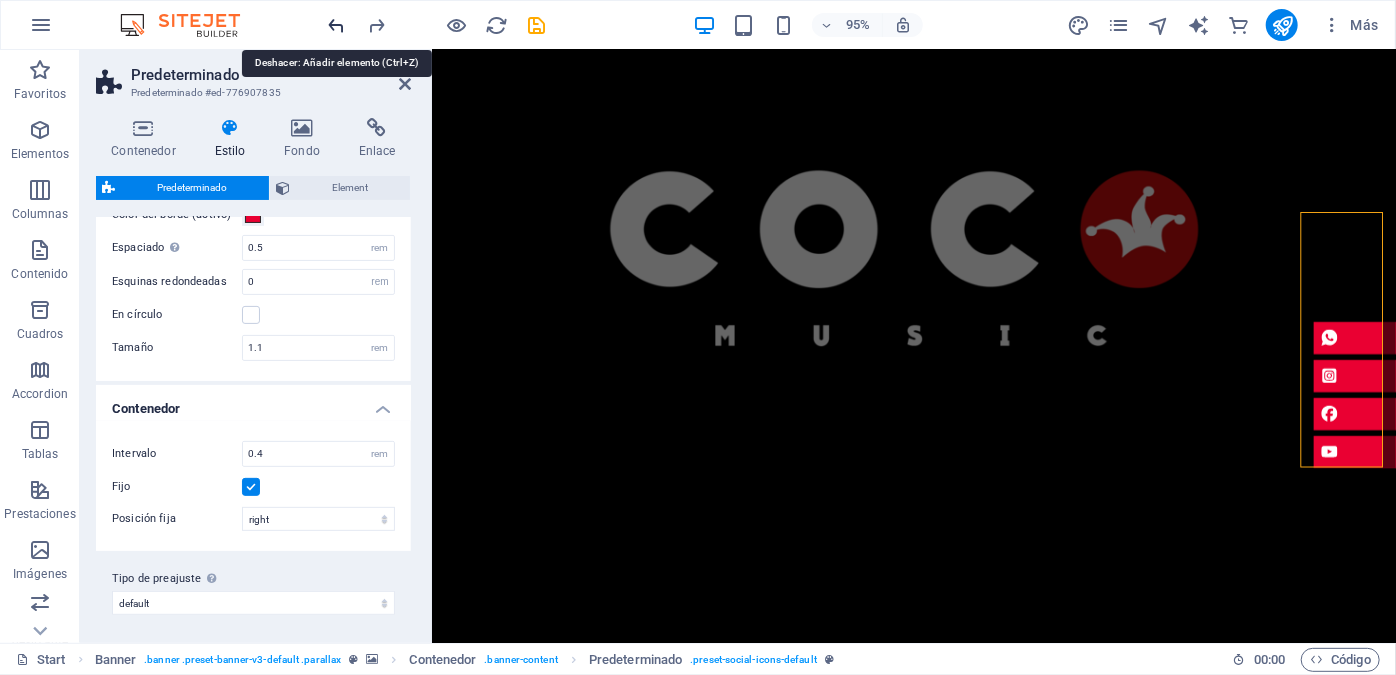 click at bounding box center [337, 25] 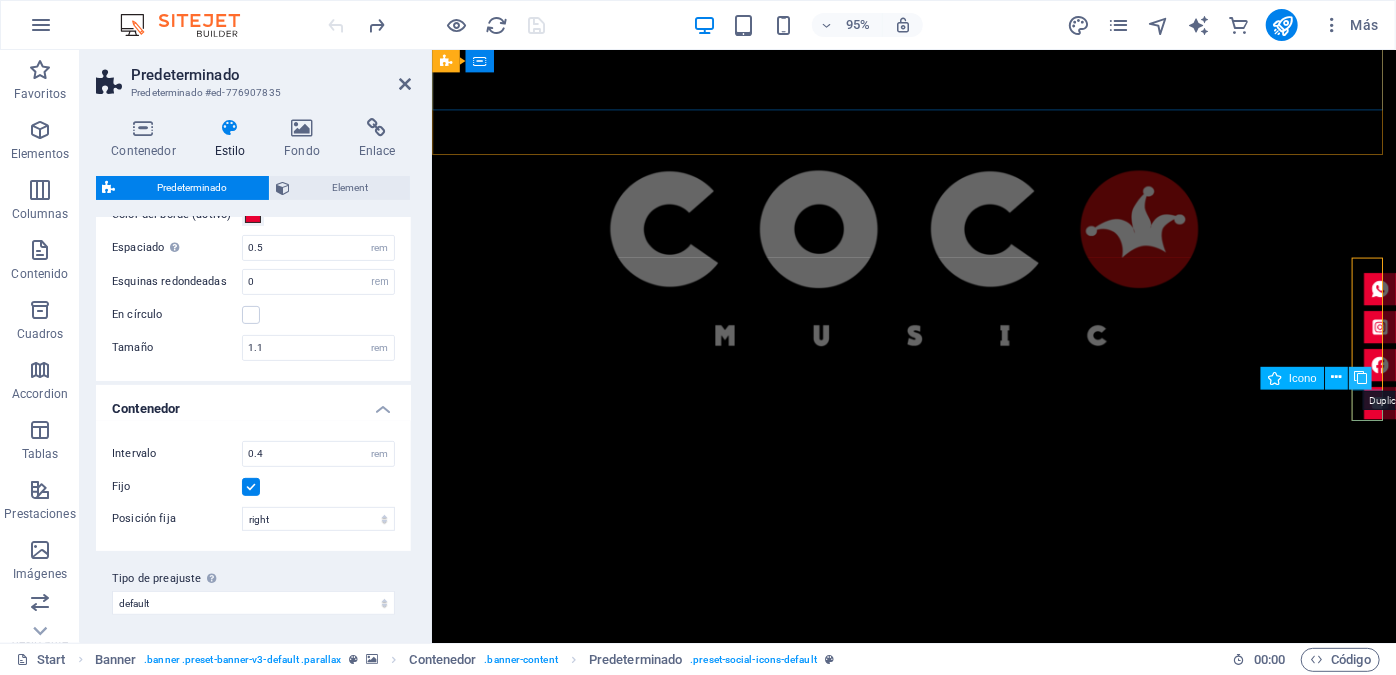 click at bounding box center [1360, 379] 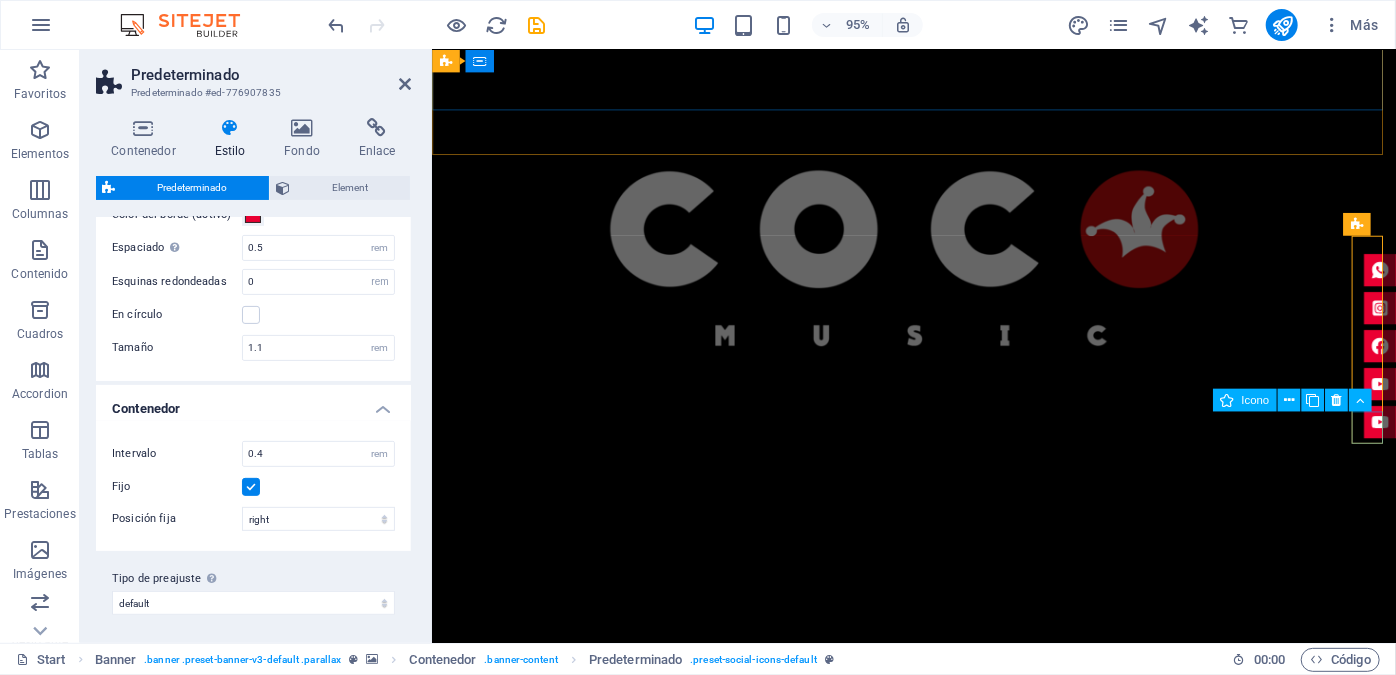 click at bounding box center (1429, 442) 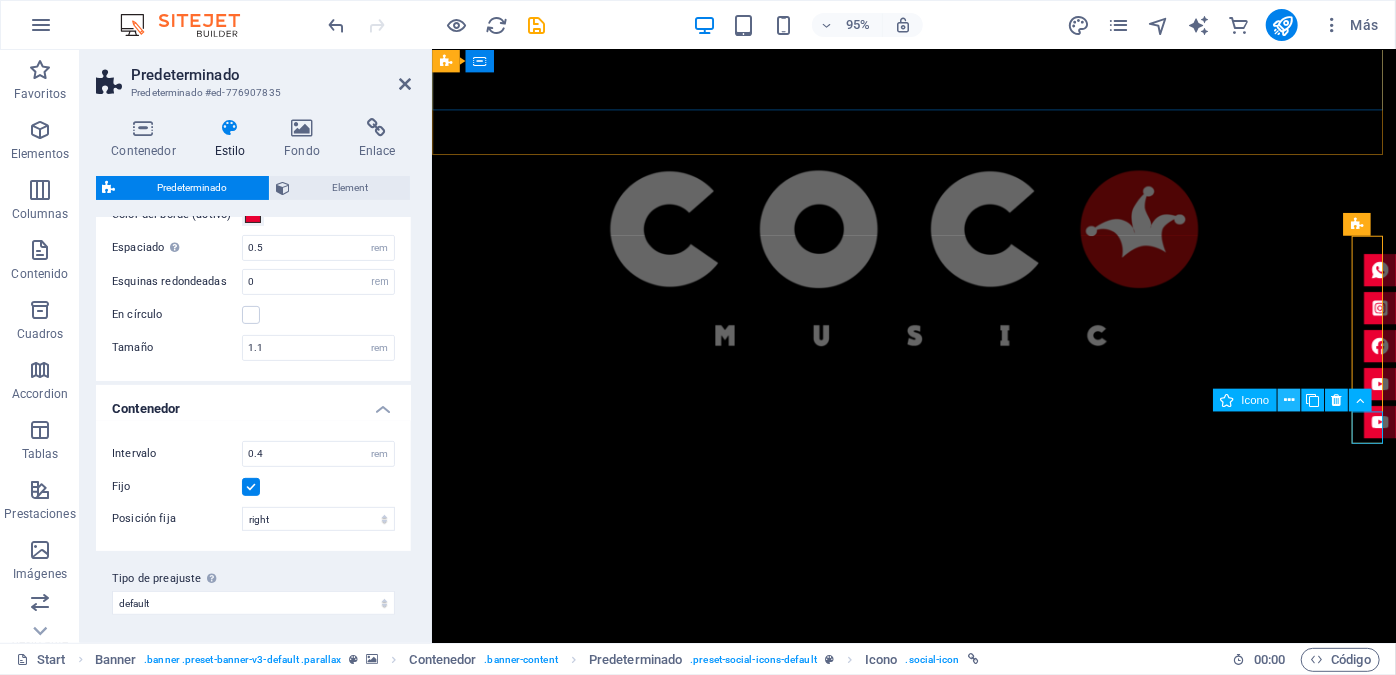 click at bounding box center [1289, 401] 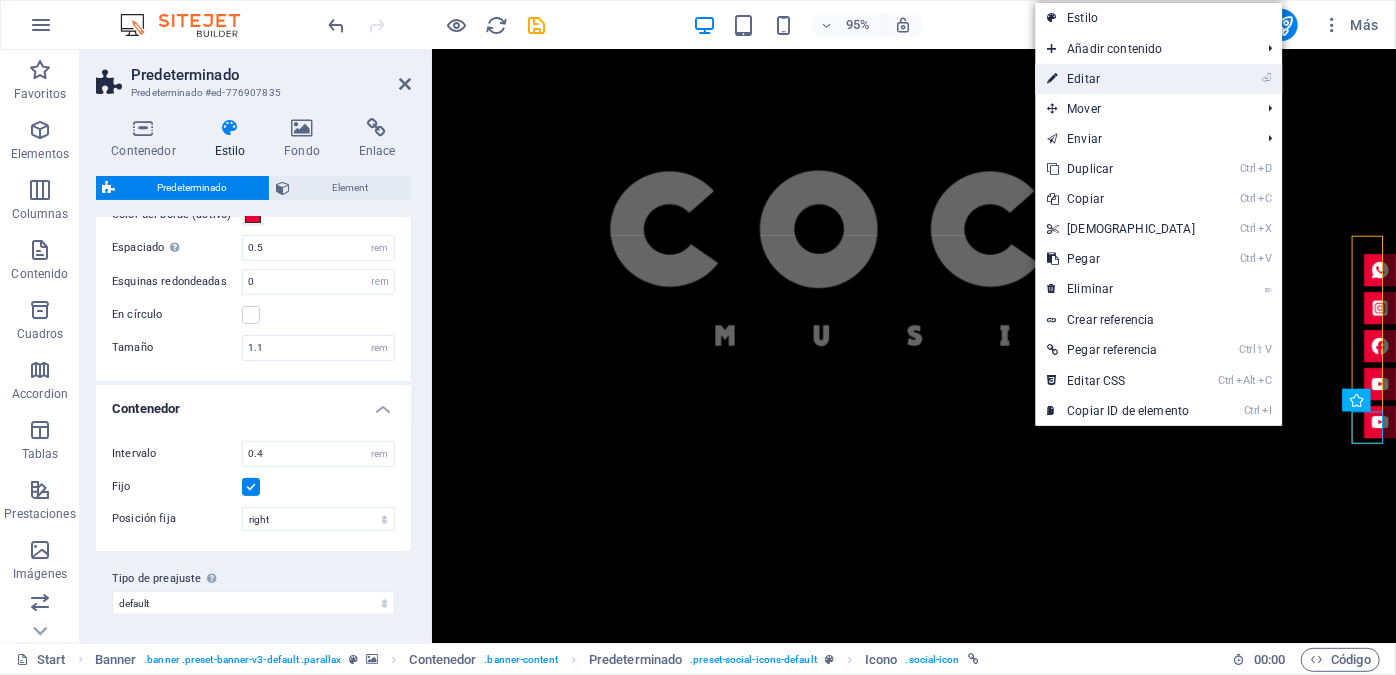 click on "⏎  Editar" at bounding box center (1121, 79) 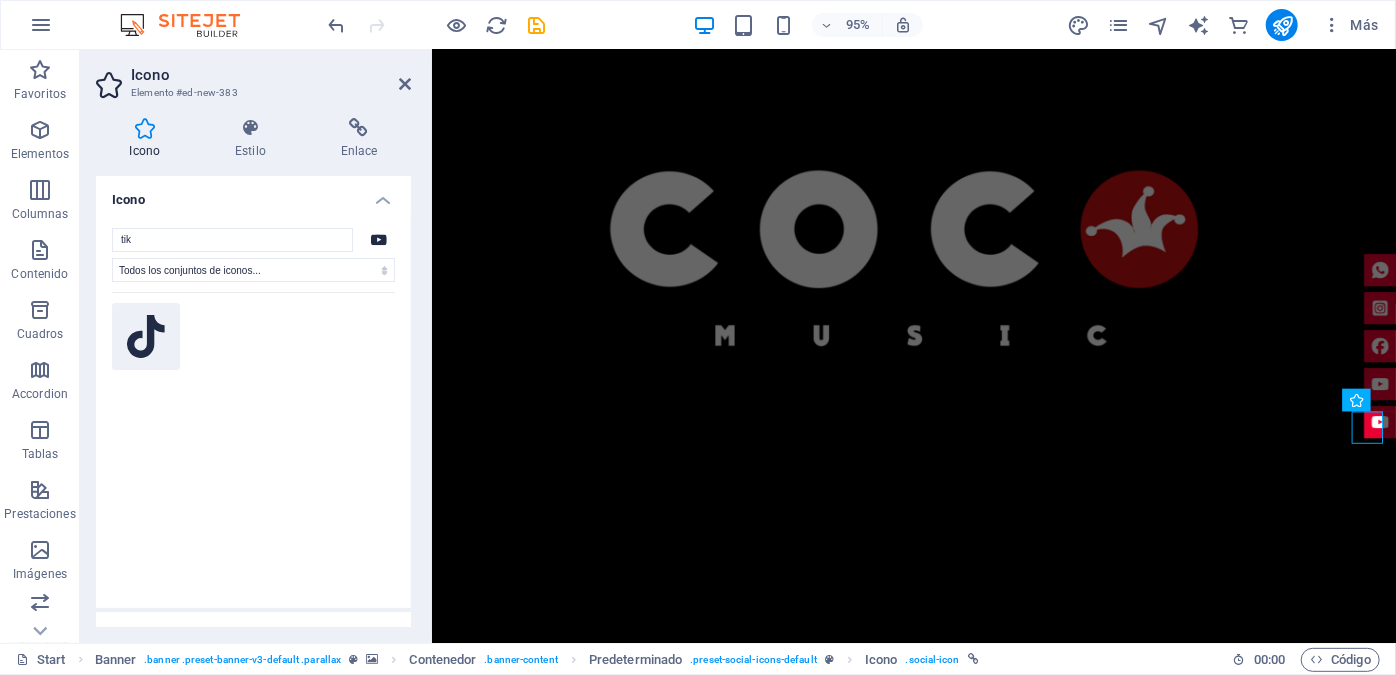 type on "tik" 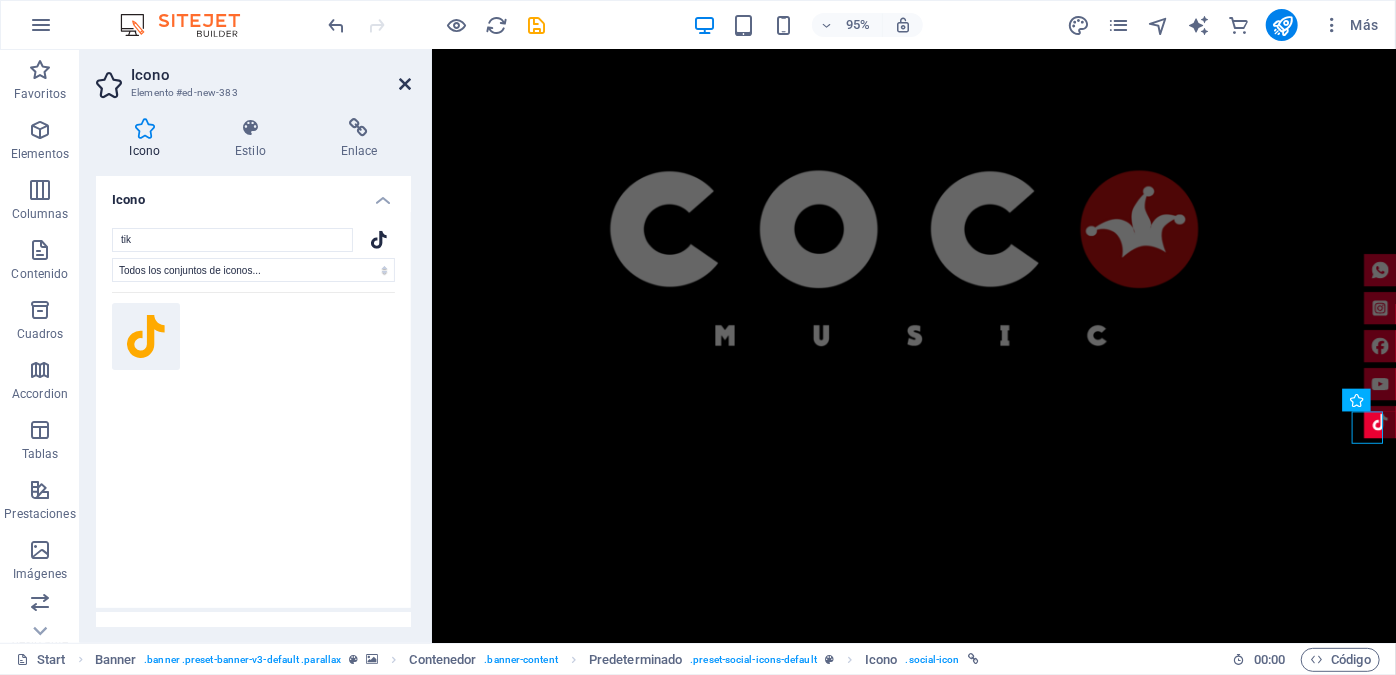 click at bounding box center (405, 84) 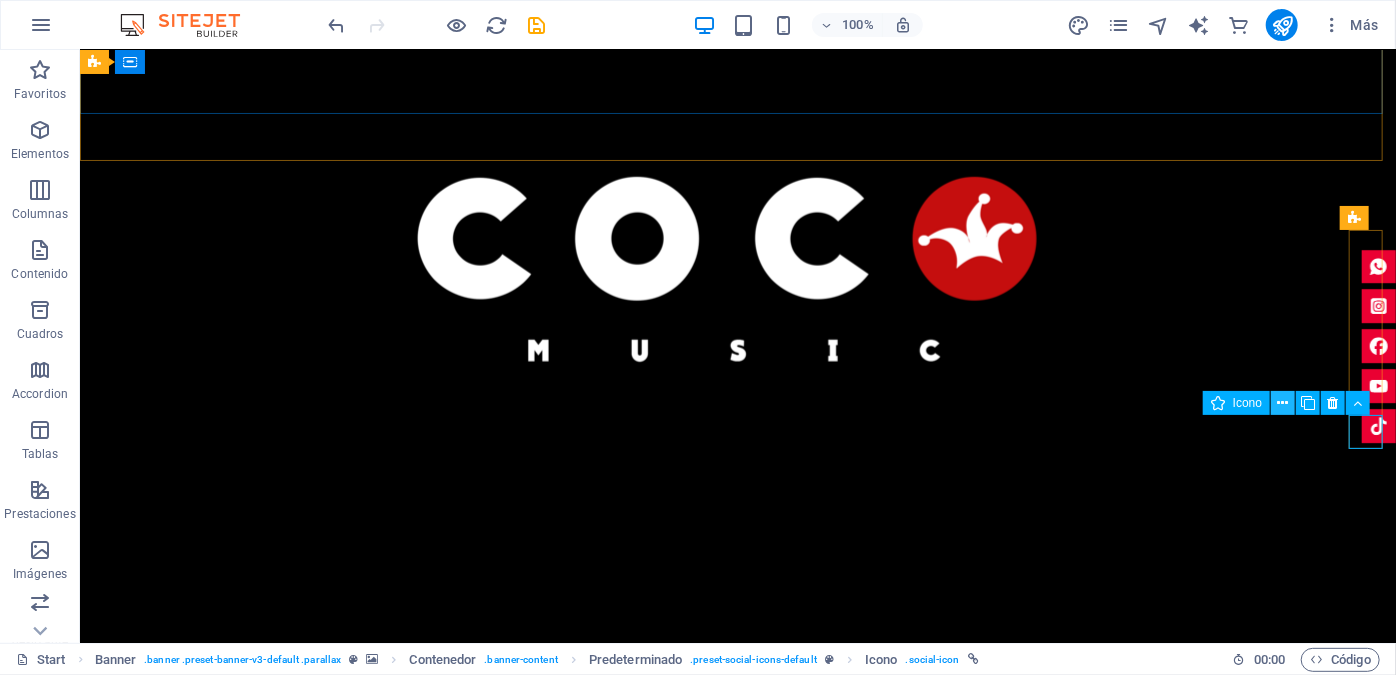 click at bounding box center (1283, 403) 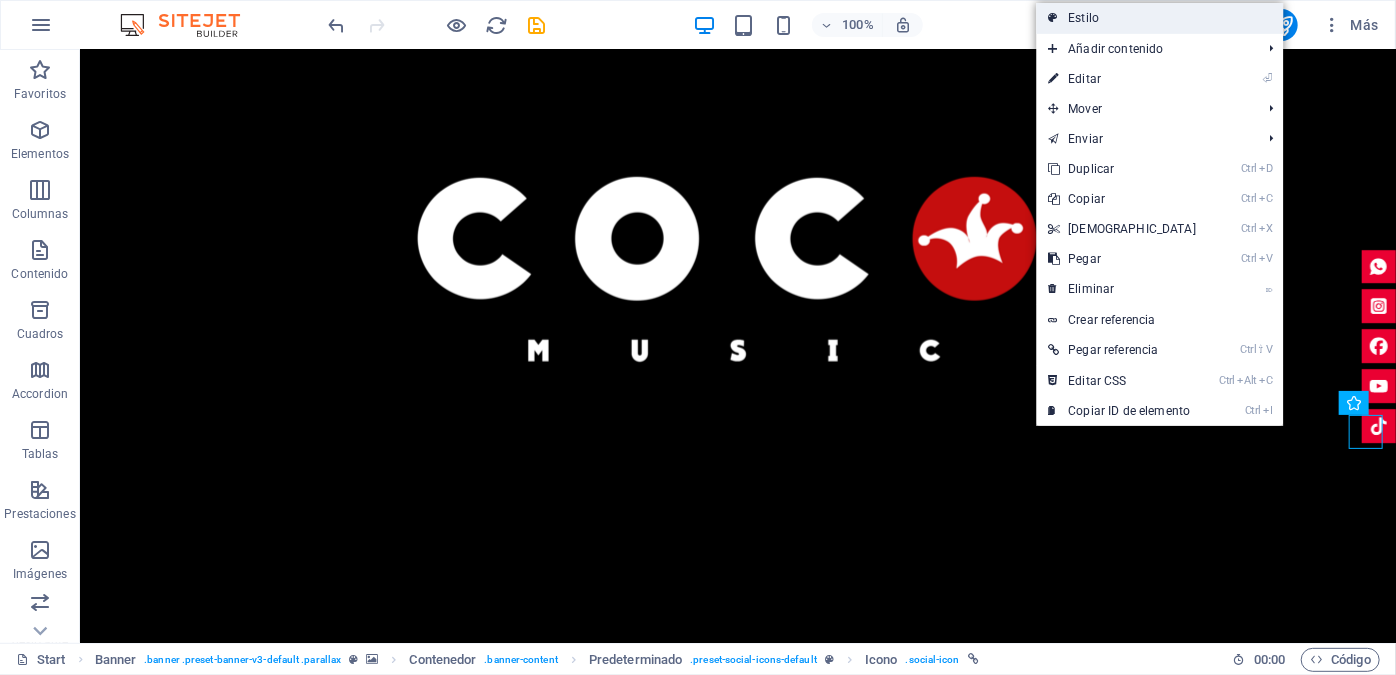 click on "Estilo" at bounding box center (1159, 18) 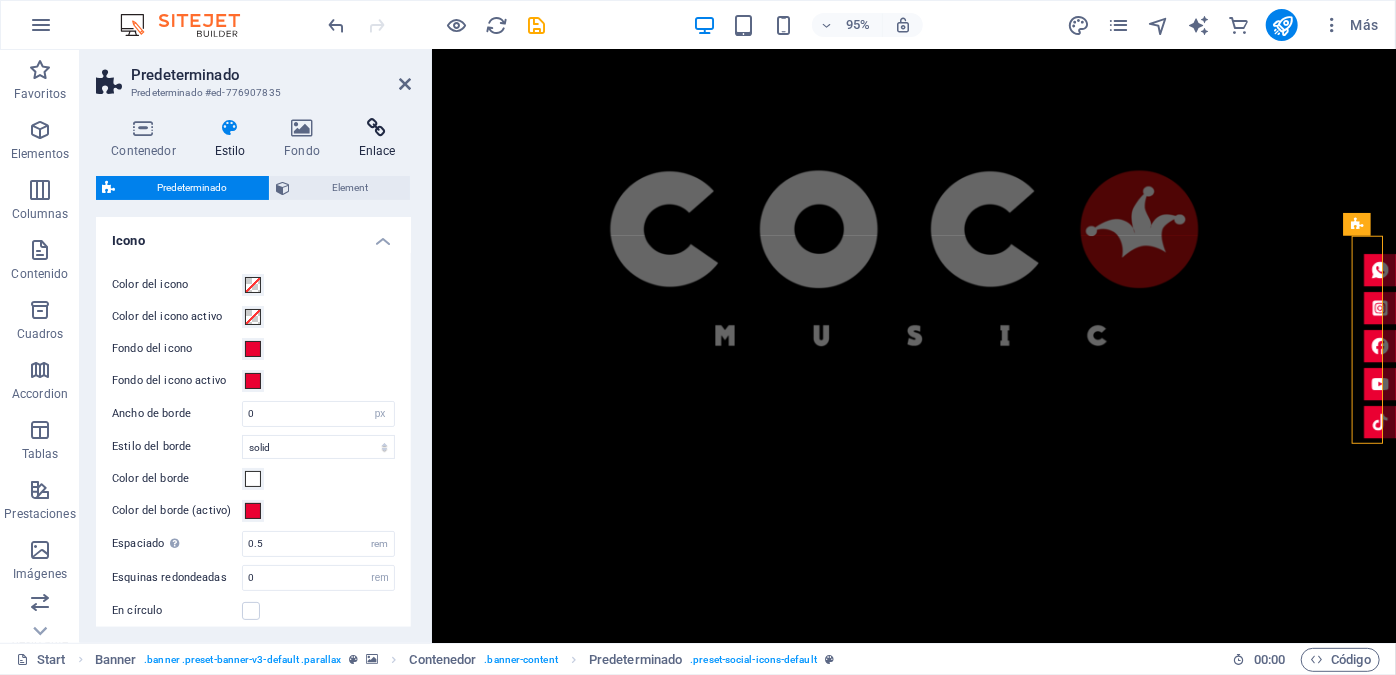 click at bounding box center [377, 128] 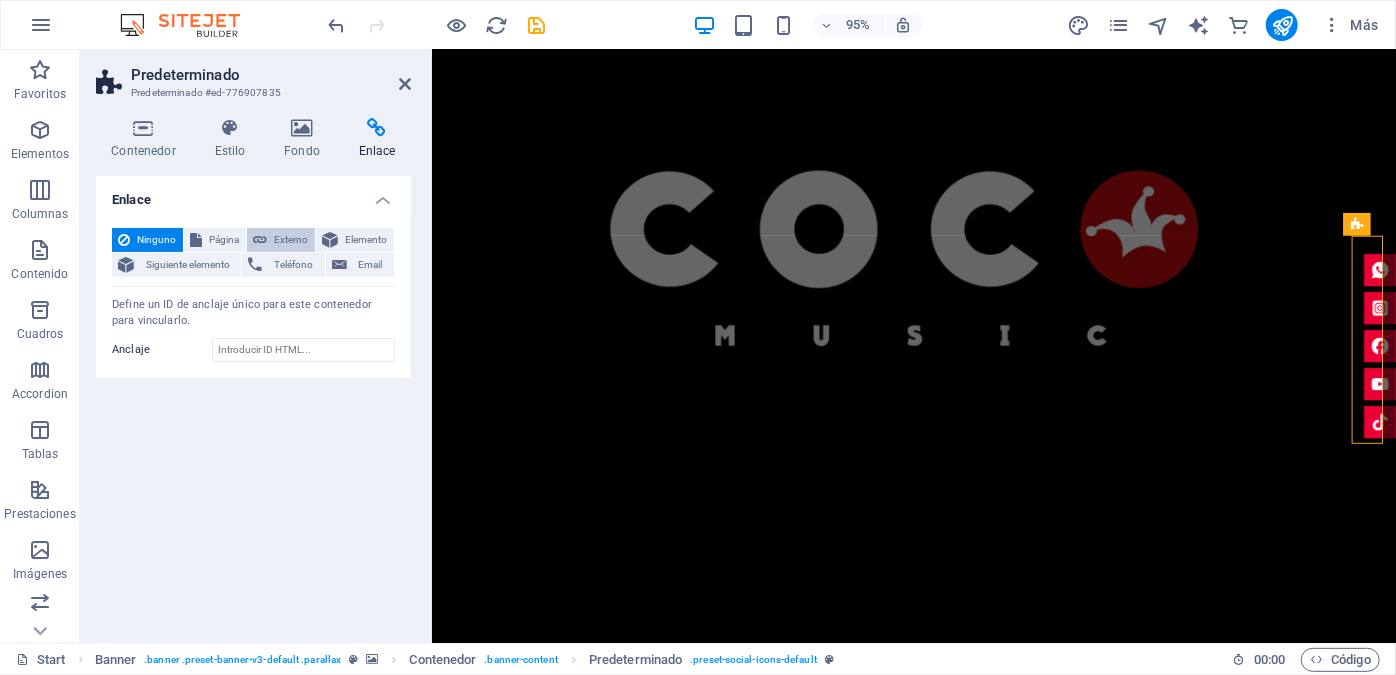 click on "Externo" at bounding box center (291, 240) 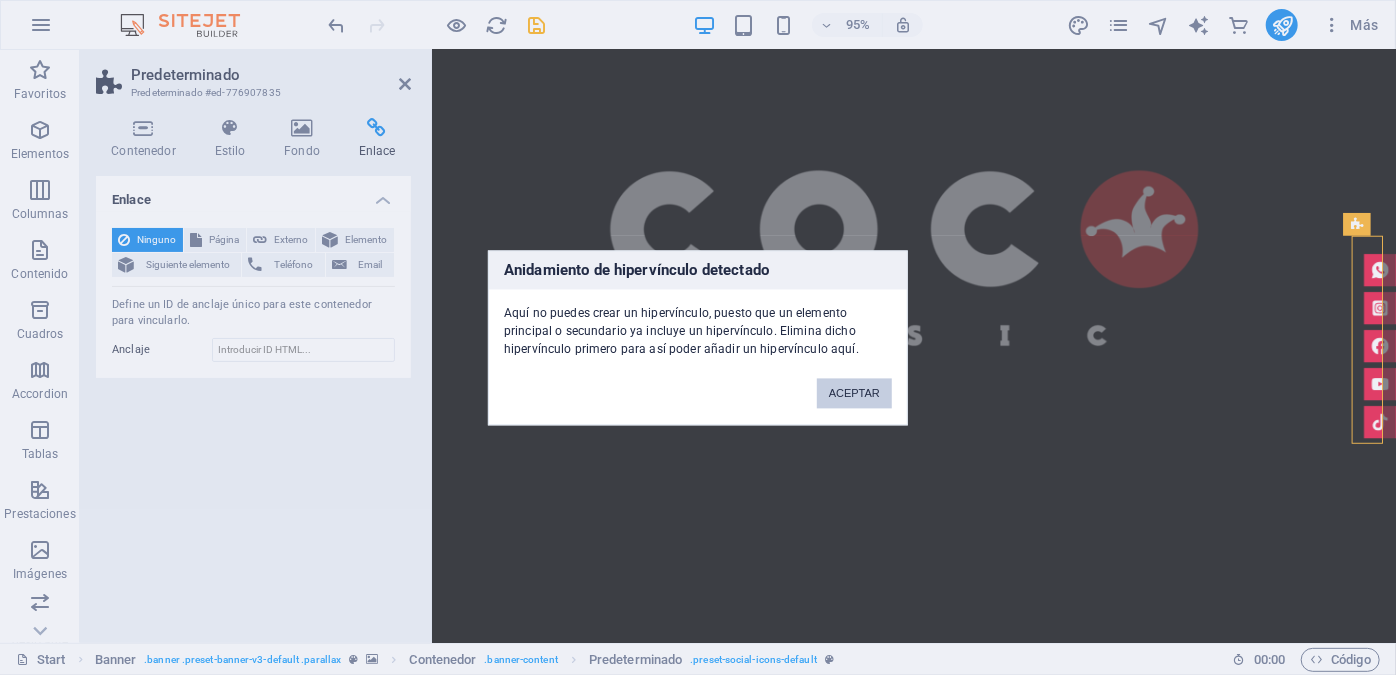 click on "ACEPTAR" at bounding box center (854, 393) 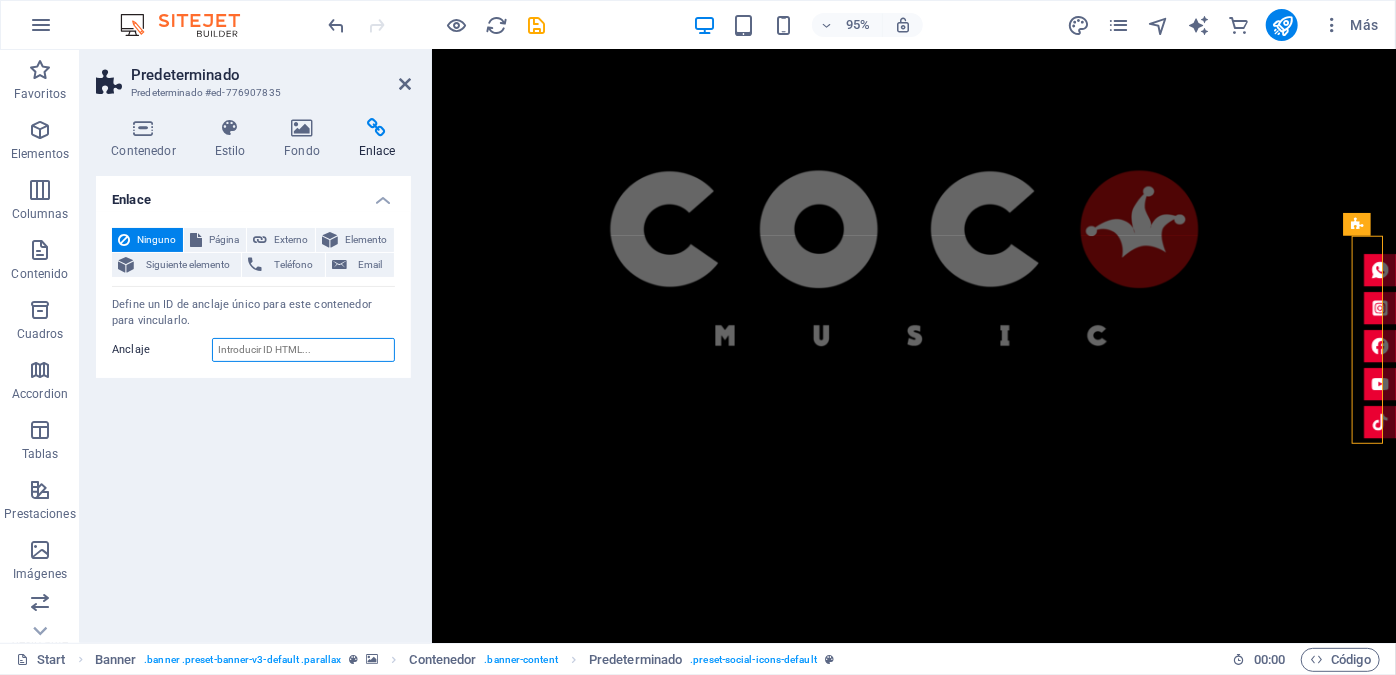 click on "Anclaje" at bounding box center (303, 350) 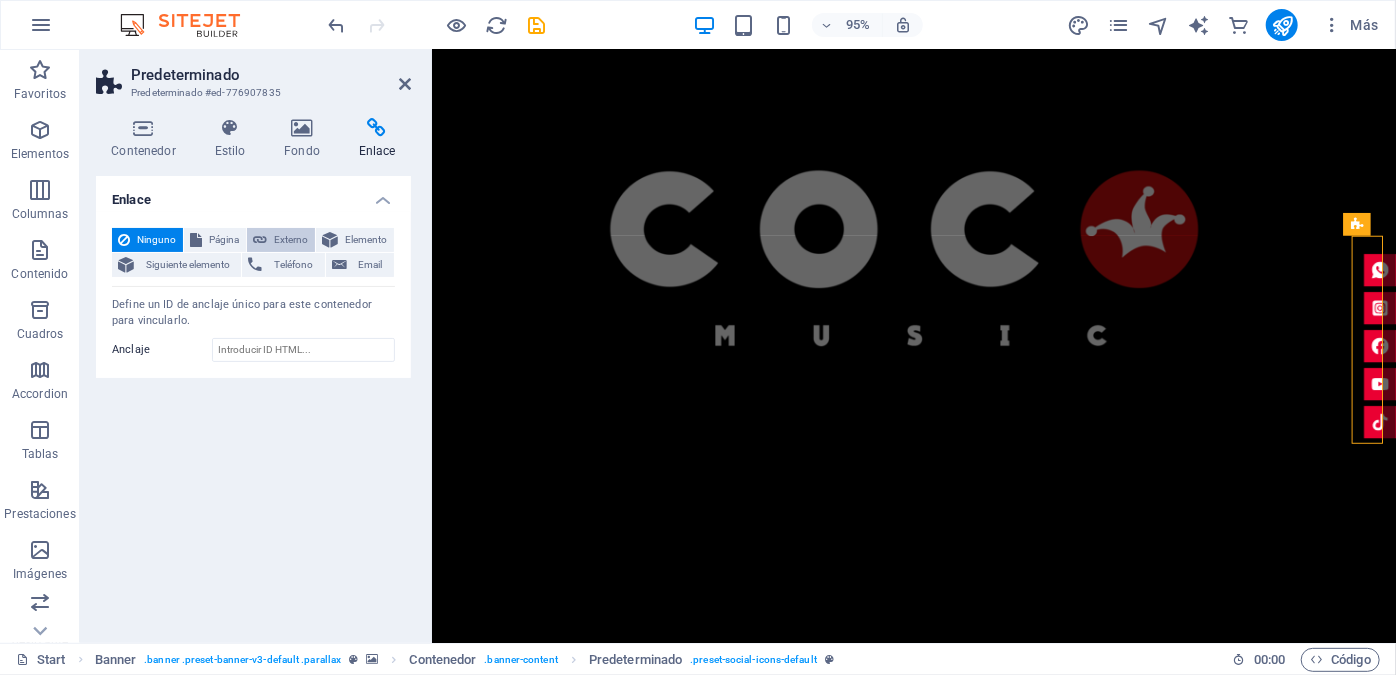 click on "Externo" at bounding box center [291, 240] 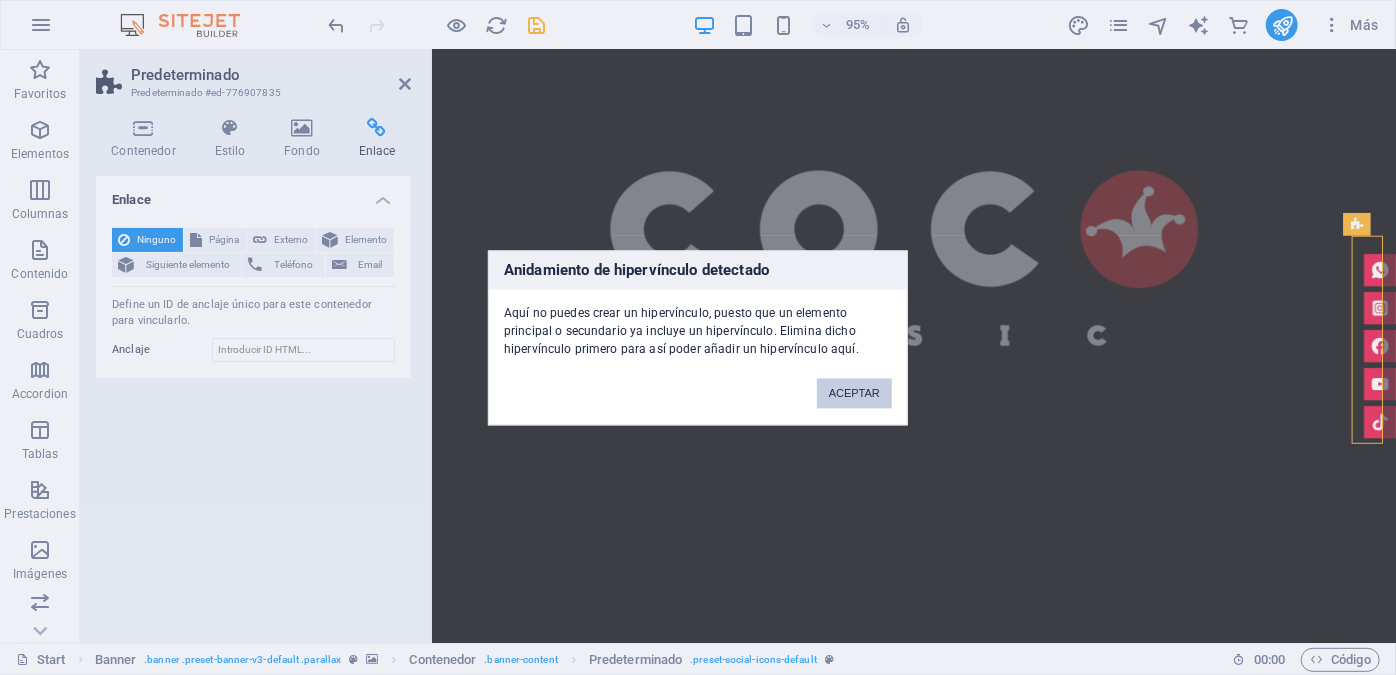 click on "ACEPTAR" at bounding box center (854, 393) 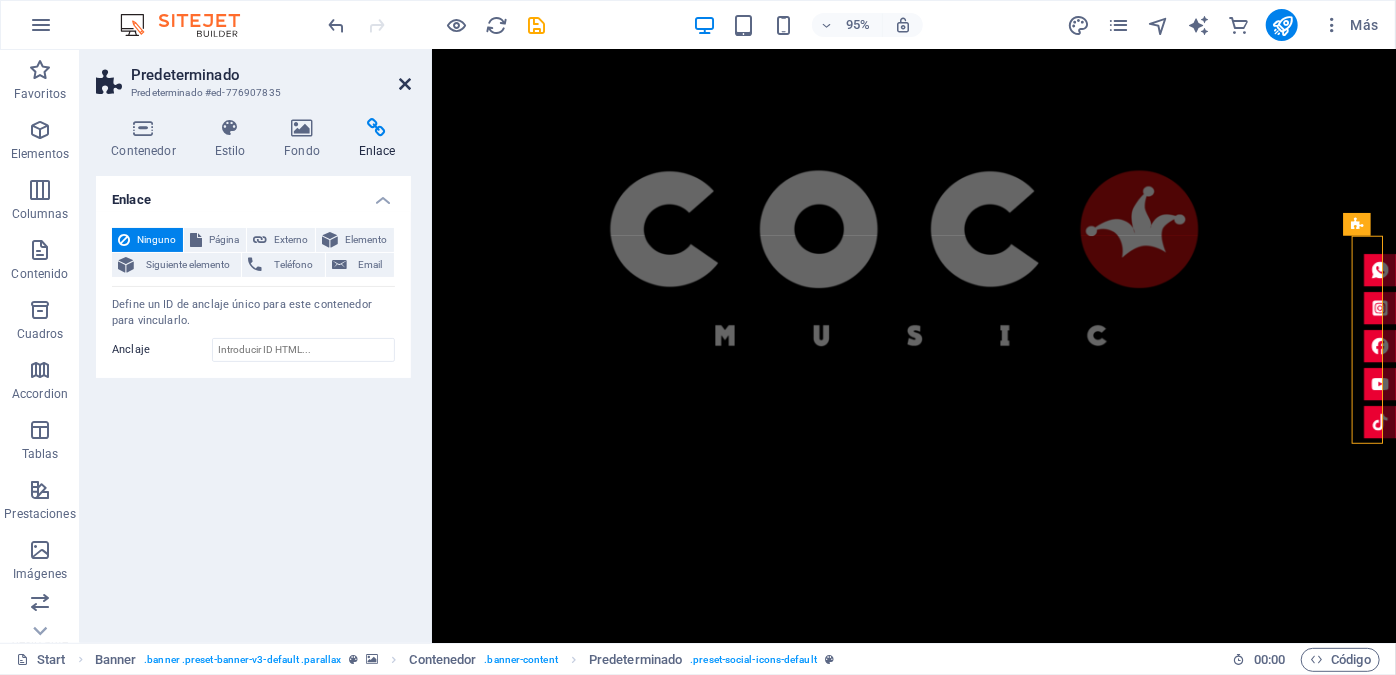 click at bounding box center (405, 84) 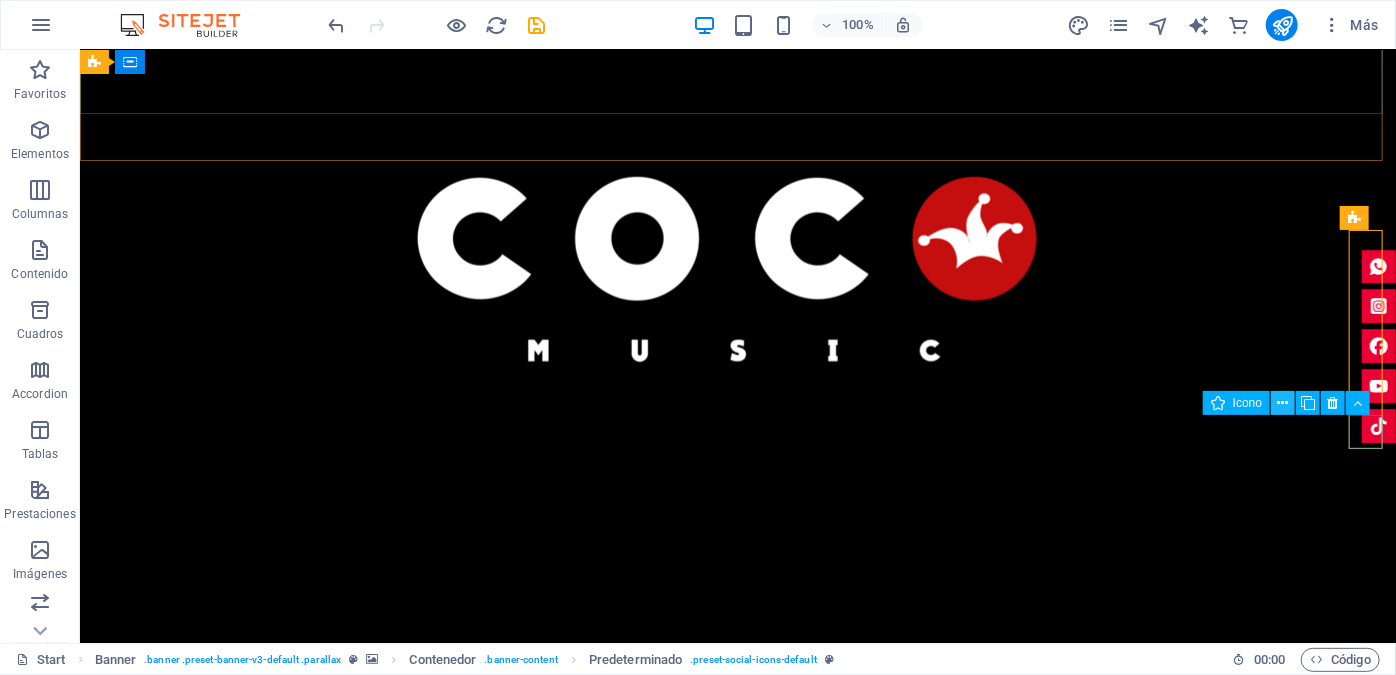 click at bounding box center [1283, 403] 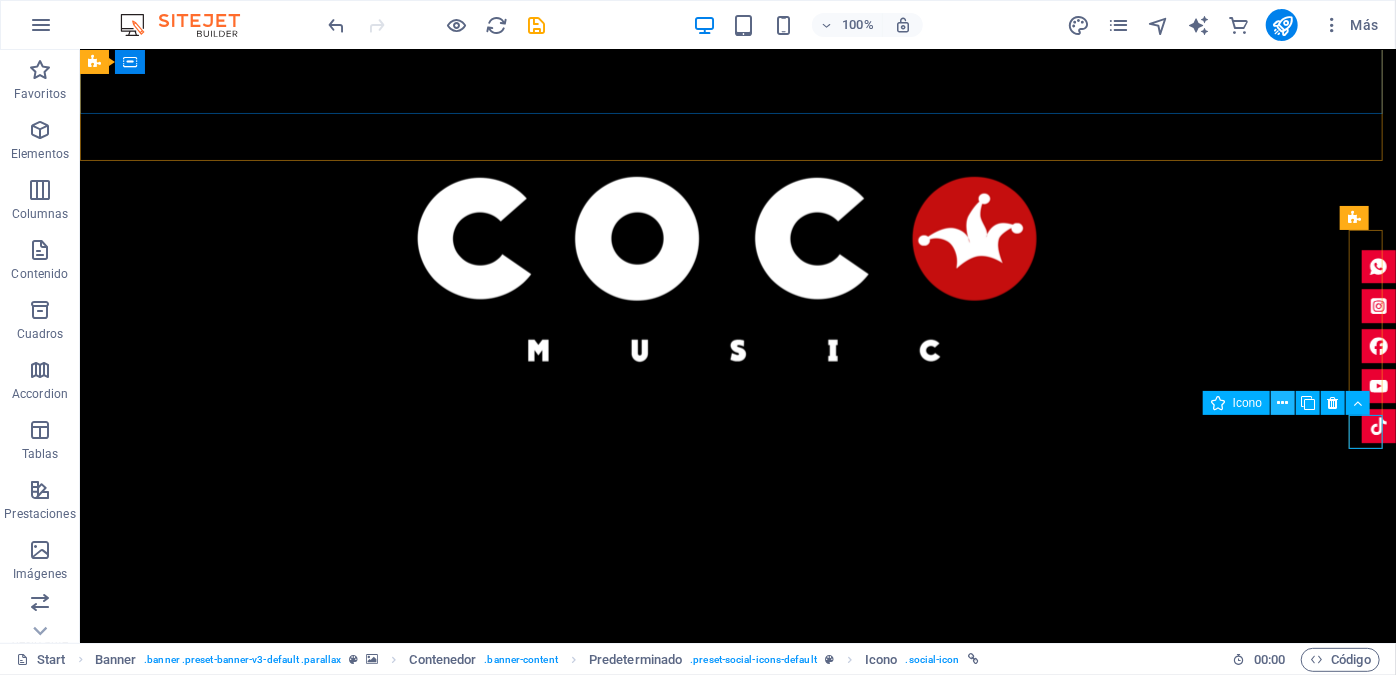 click at bounding box center (1283, 403) 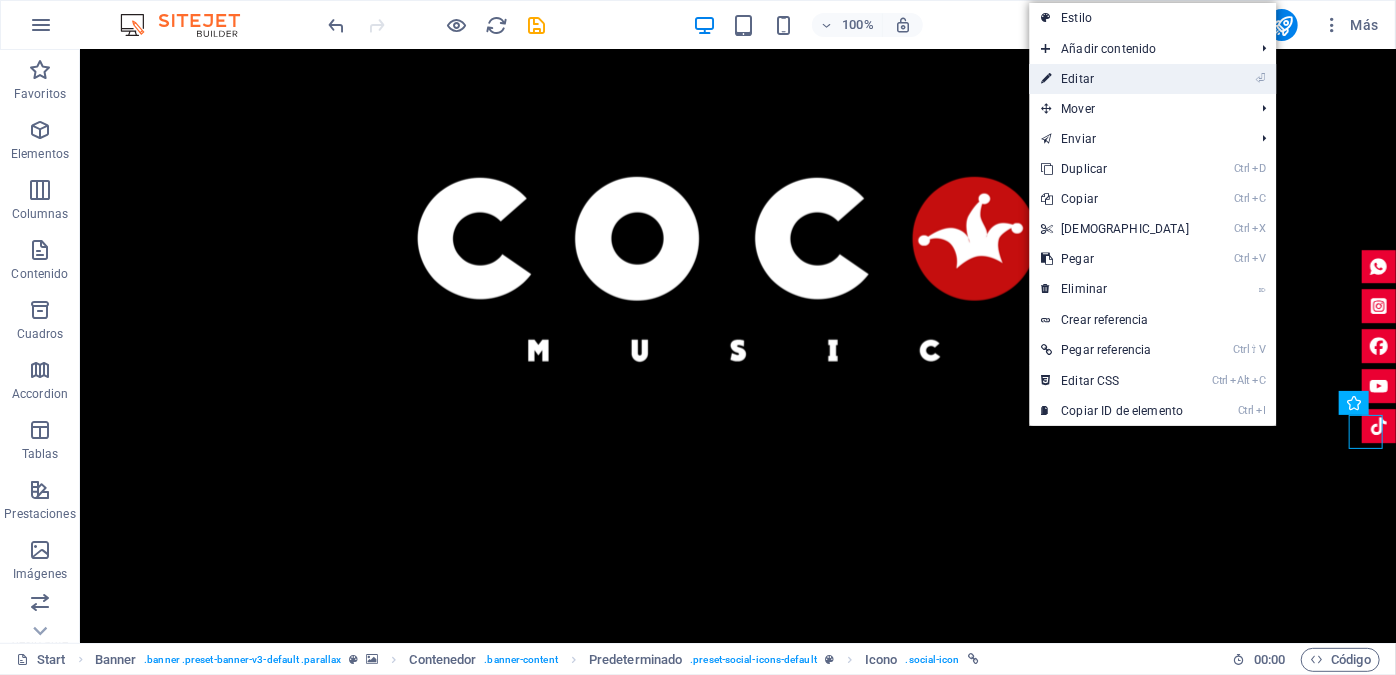 click on "⏎  Editar" at bounding box center (1115, 79) 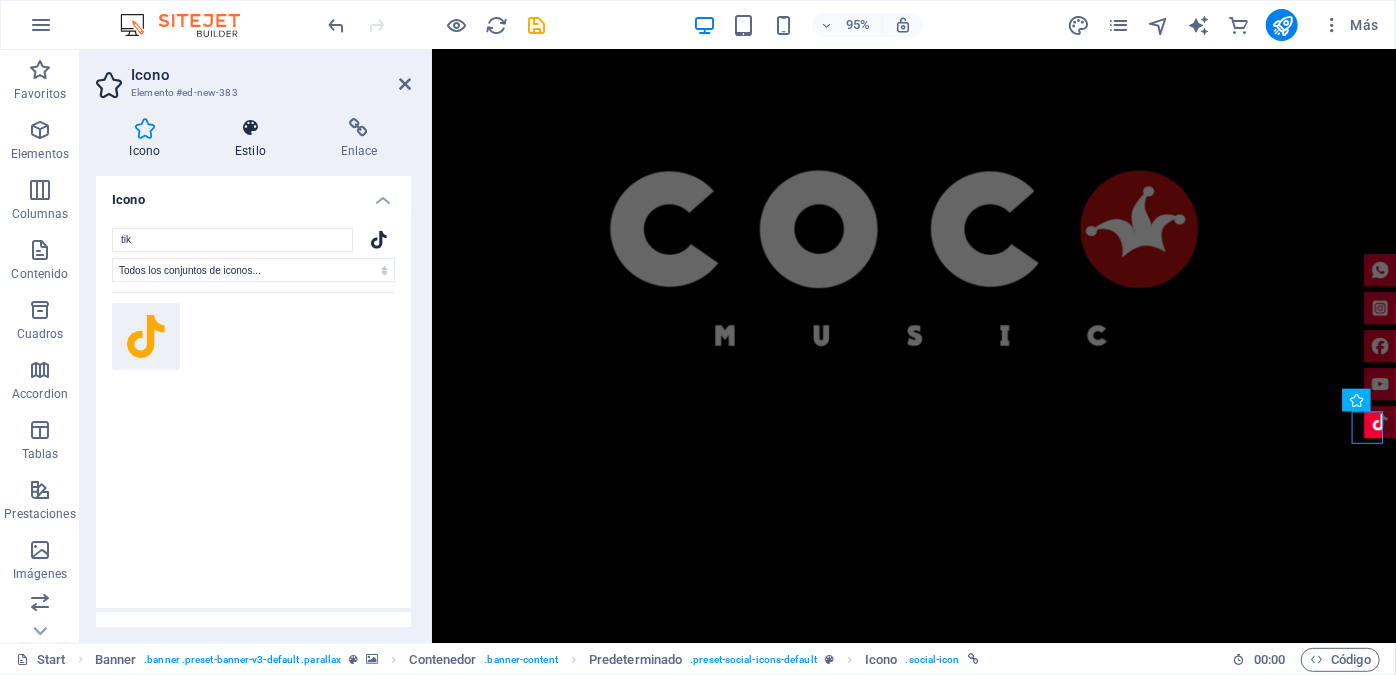 click at bounding box center (251, 128) 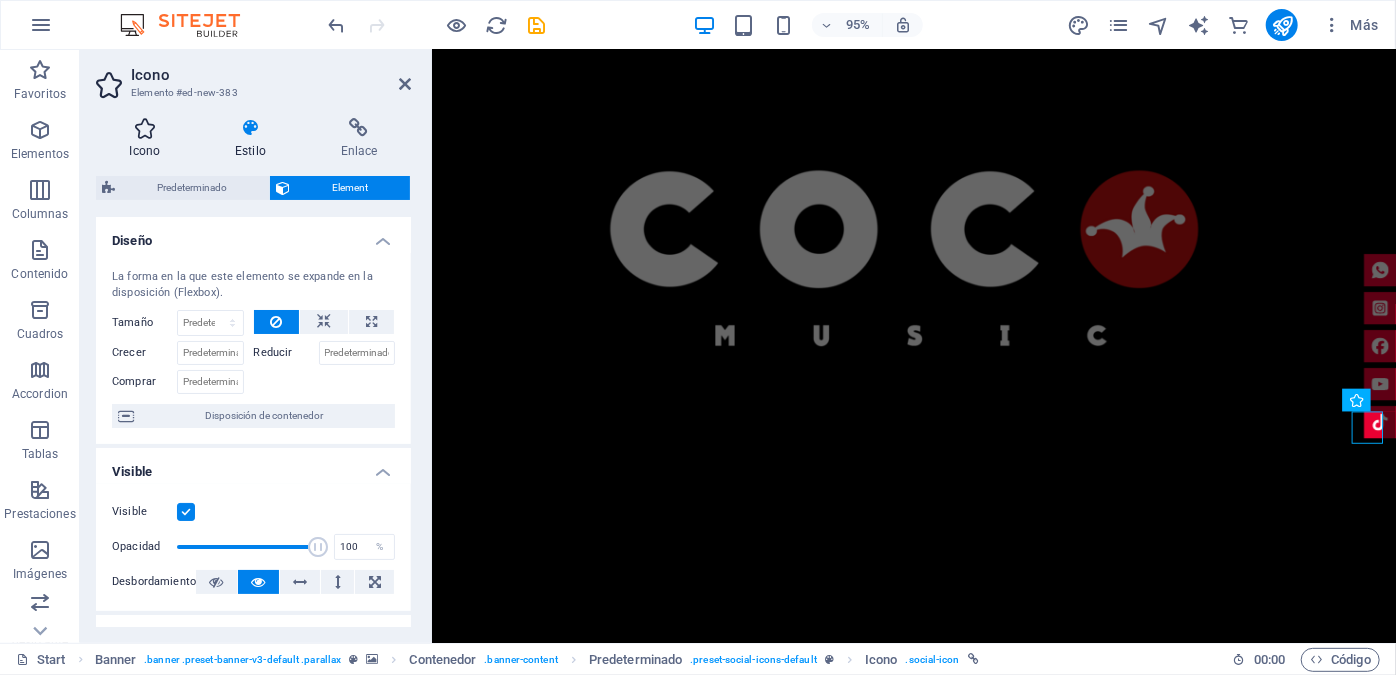 click at bounding box center (145, 128) 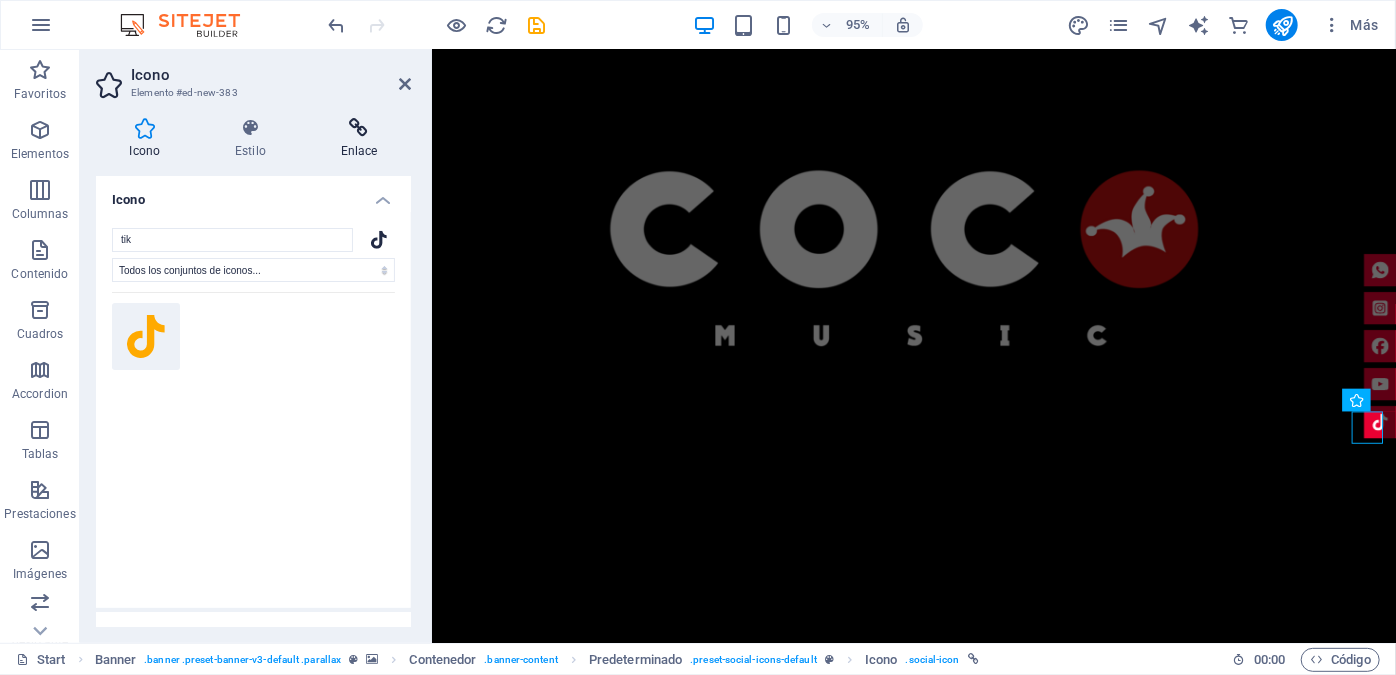 click at bounding box center [359, 128] 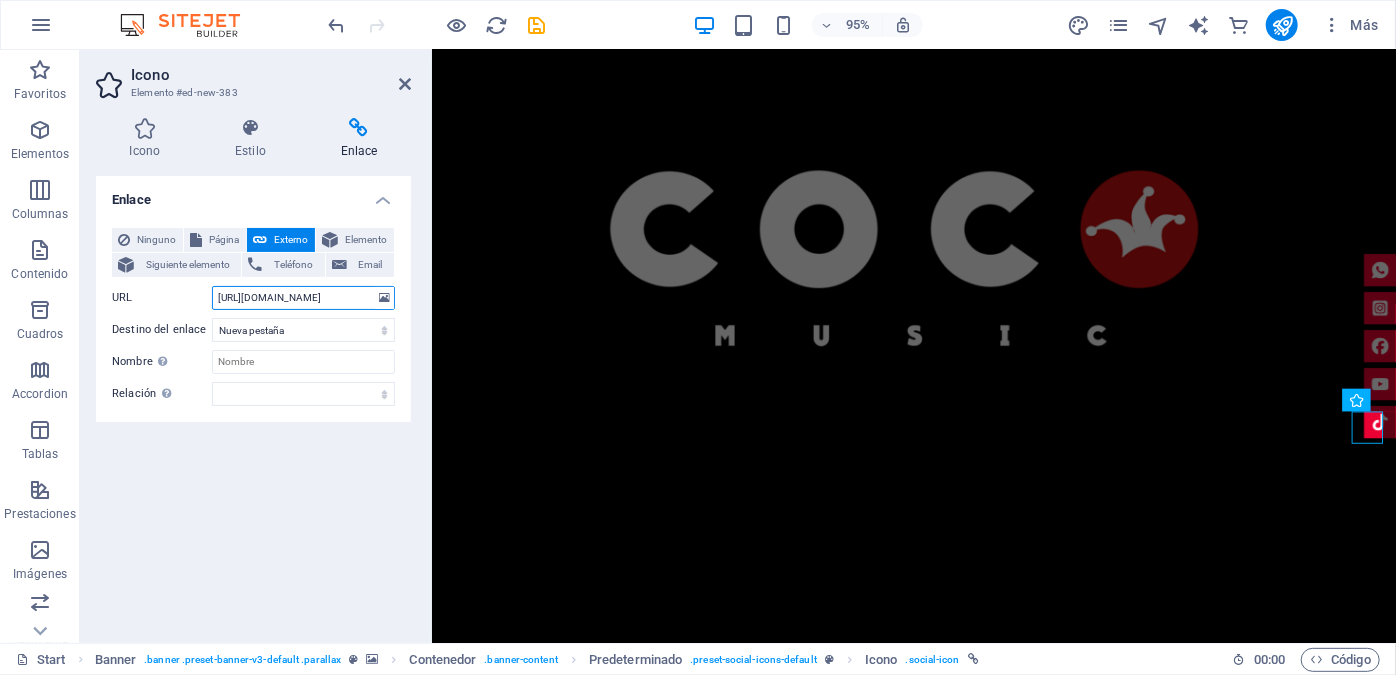 click on "[URL][DOMAIN_NAME]" at bounding box center [303, 298] 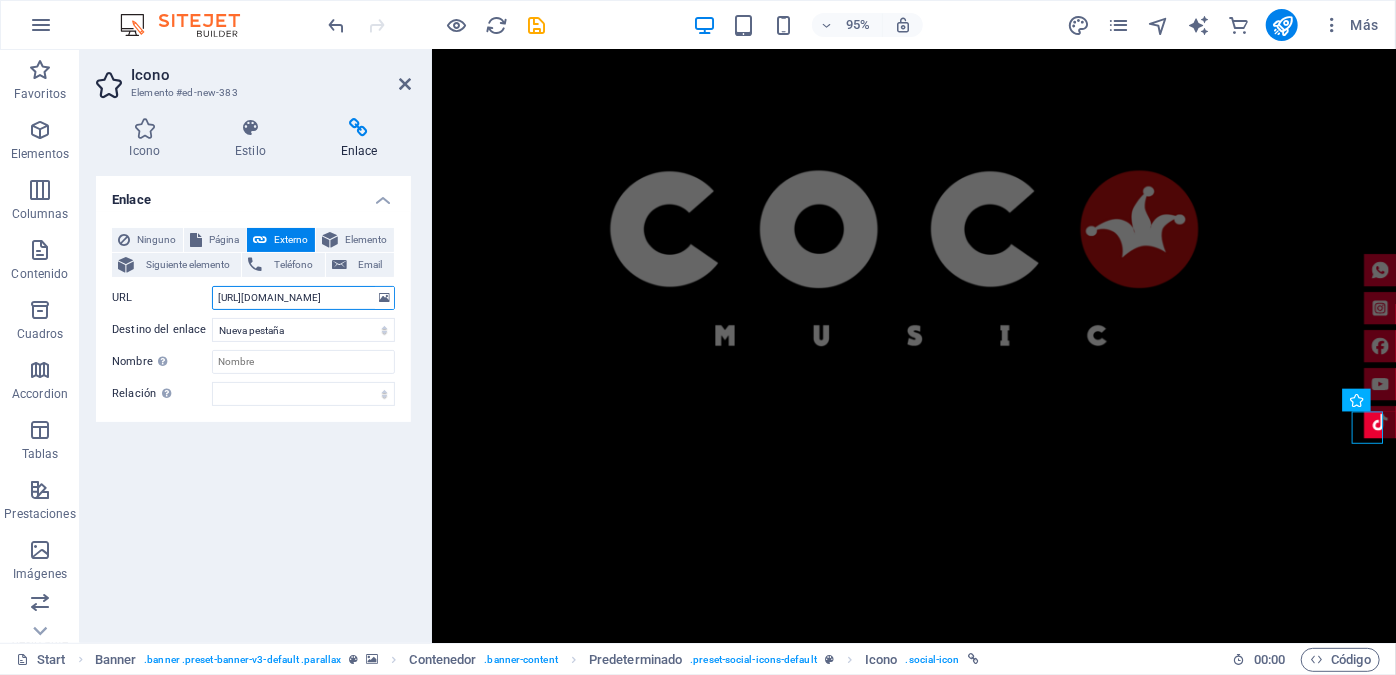 paste on "[DOMAIN_NAME][URL]" 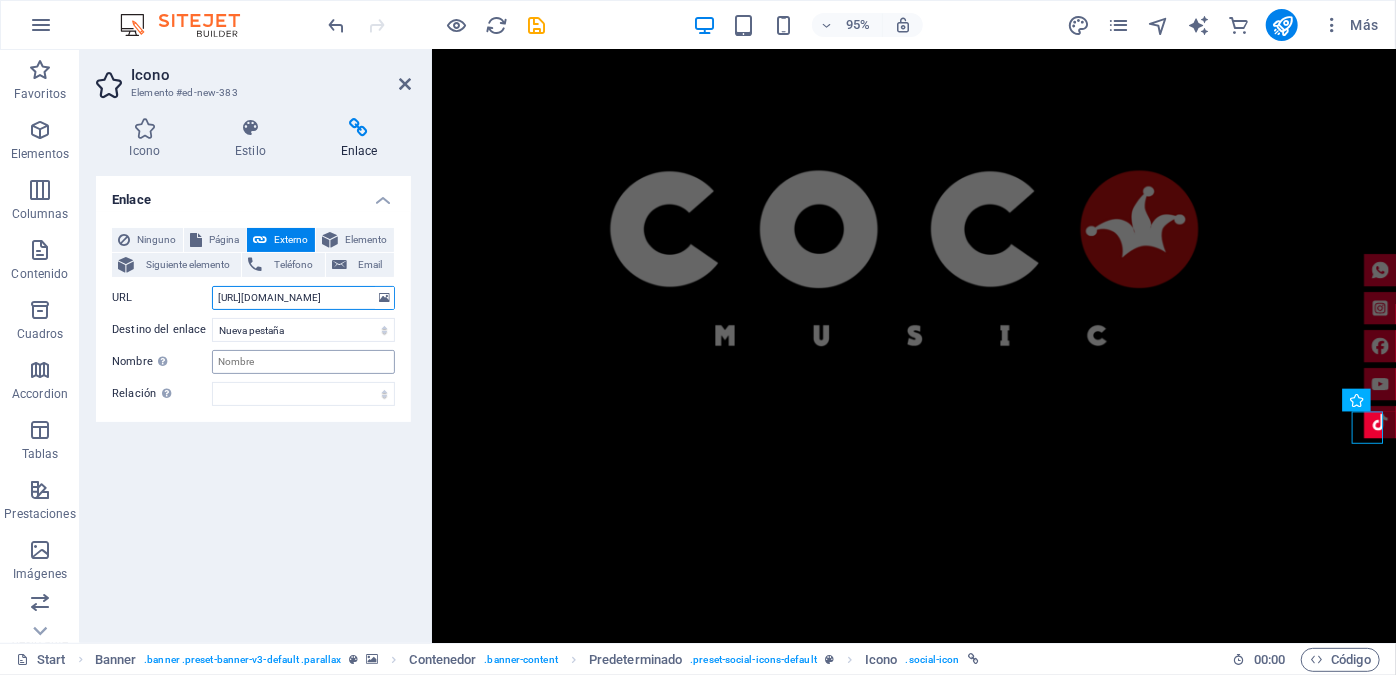 scroll, scrollTop: 0, scrollLeft: 156, axis: horizontal 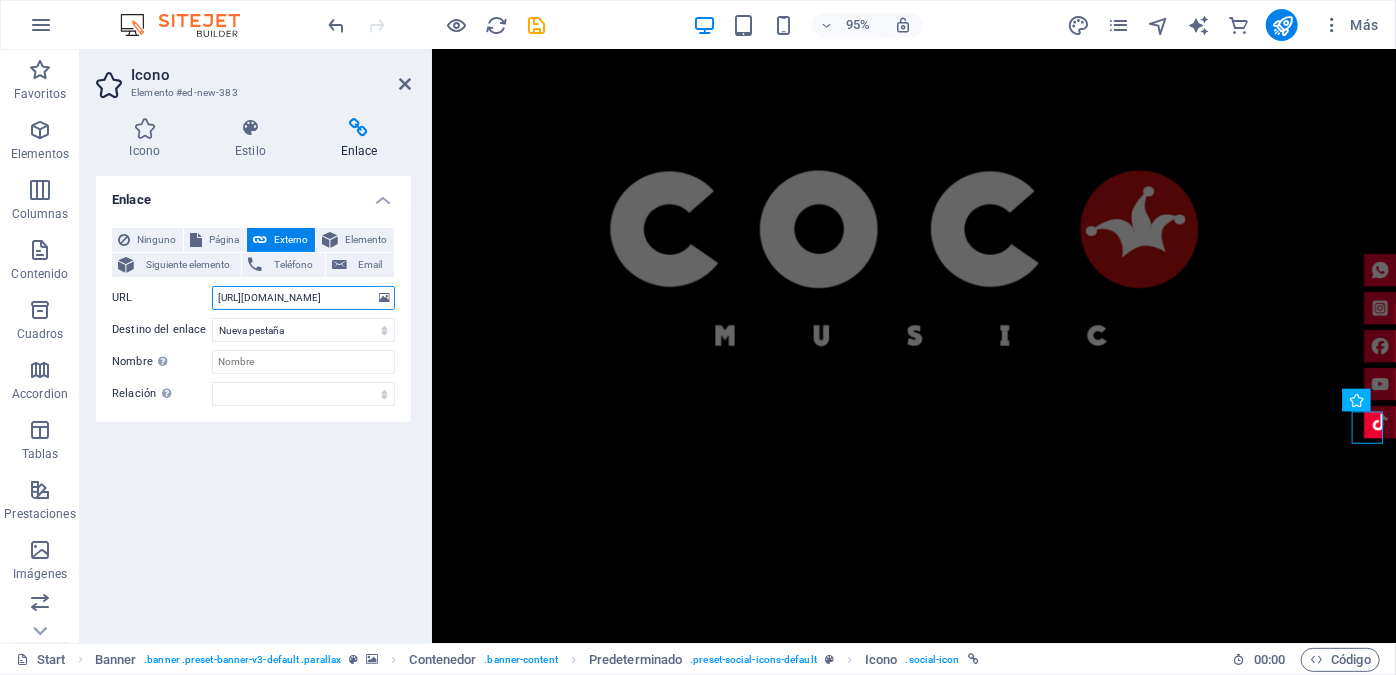 type on "[URL][DOMAIN_NAME]" 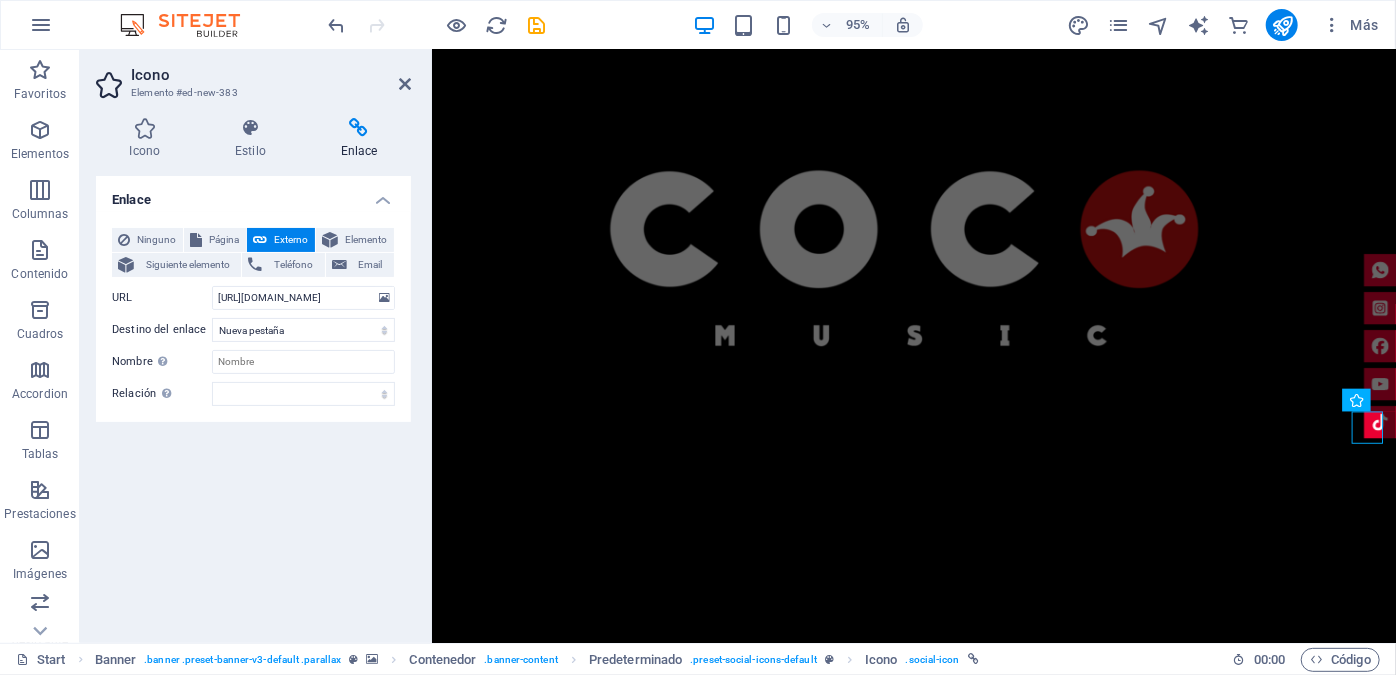 click on "Enlace Ninguno Página Externo Elemento Siguiente elemento Teléfono Email Página Start Subpage Legal Notice Elemento
URL [URL][DOMAIN_NAME] Teléfono Email Destino del enlace Nueva pestaña Misma pestaña Superposición Nombre Una descripción adicional del enlace no debería ser igual al texto del enlace. El título suele mostrarse como un texto de información cuando se mueve el ratón por encima del elemento. Déjalo en blanco en caso de dudas. Relación Define la  relación de este enlace con el destino del enlace . Por ejemplo, el valor "nofollow" indica a los buscadores que no sigan al enlace. Puede dejarse vacío. alternativo autor marcador externo ayuda licencia siguiente nofollow noreferrer noopener ant buscar etiqueta" at bounding box center [253, 401] 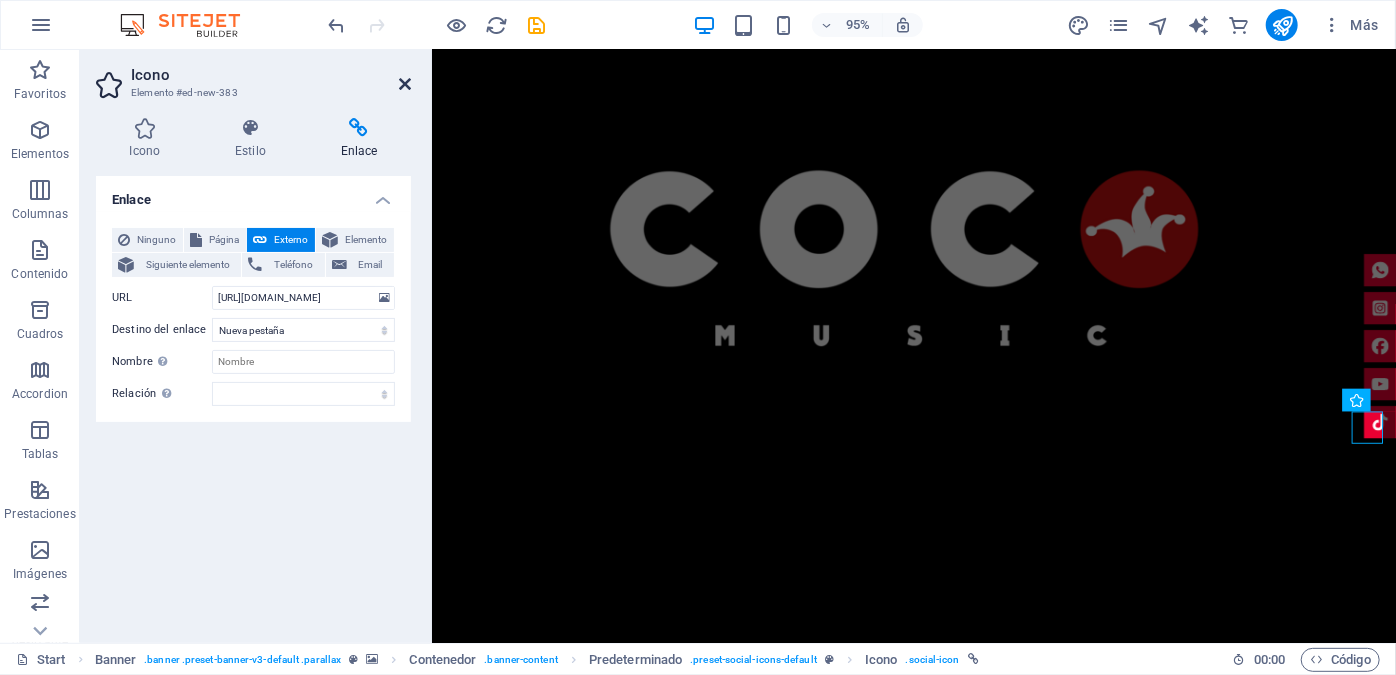 click at bounding box center [405, 84] 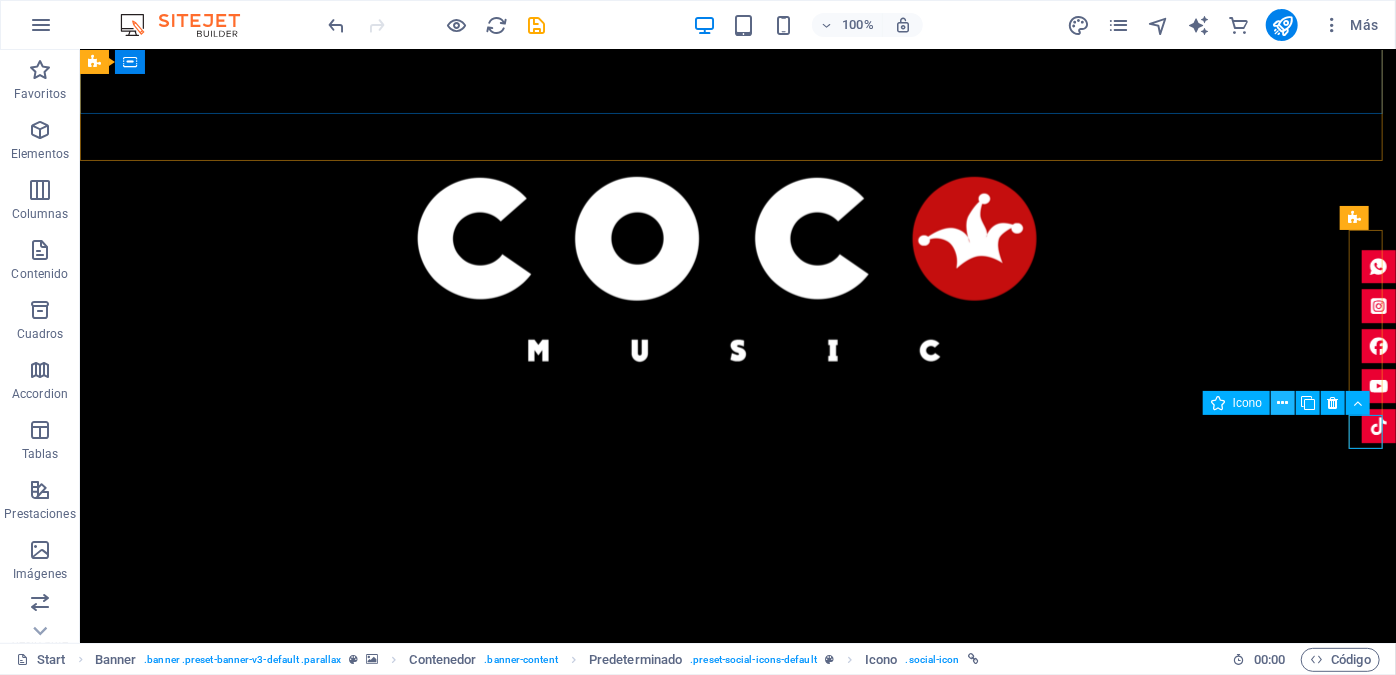click at bounding box center [1283, 403] 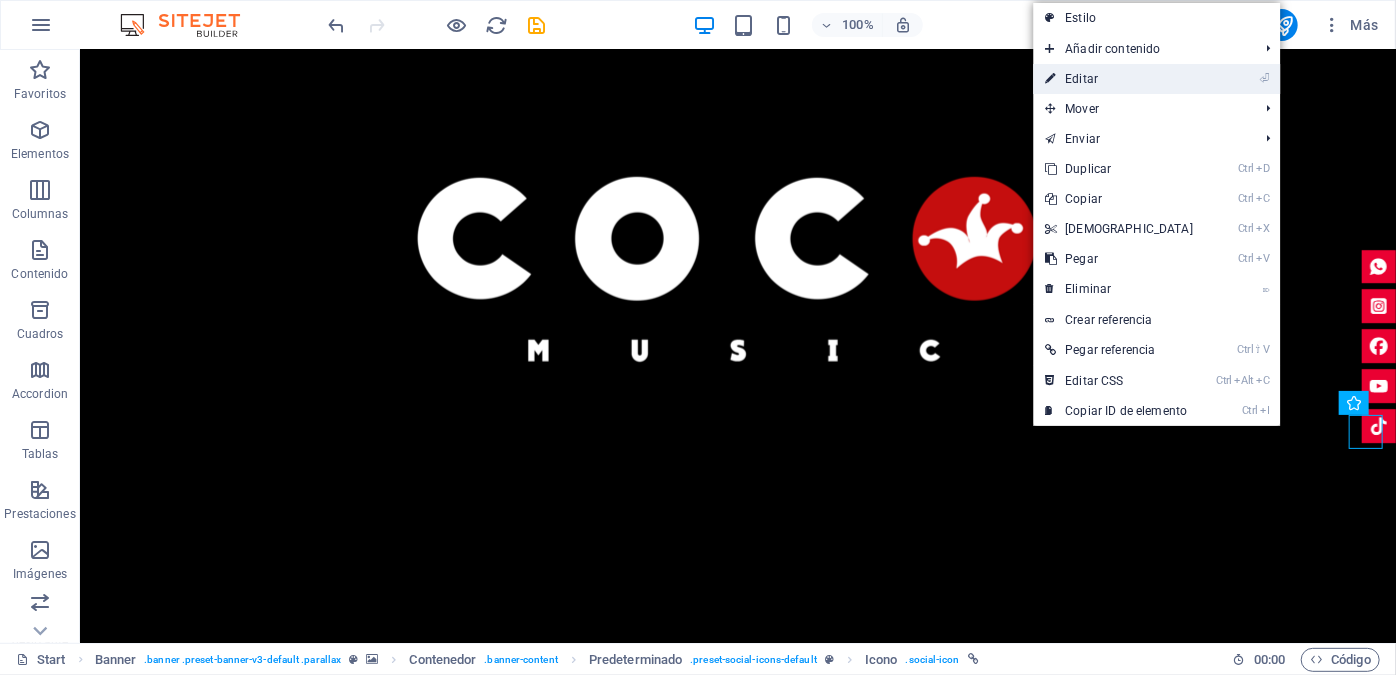 click on "⏎  Editar" at bounding box center (1119, 79) 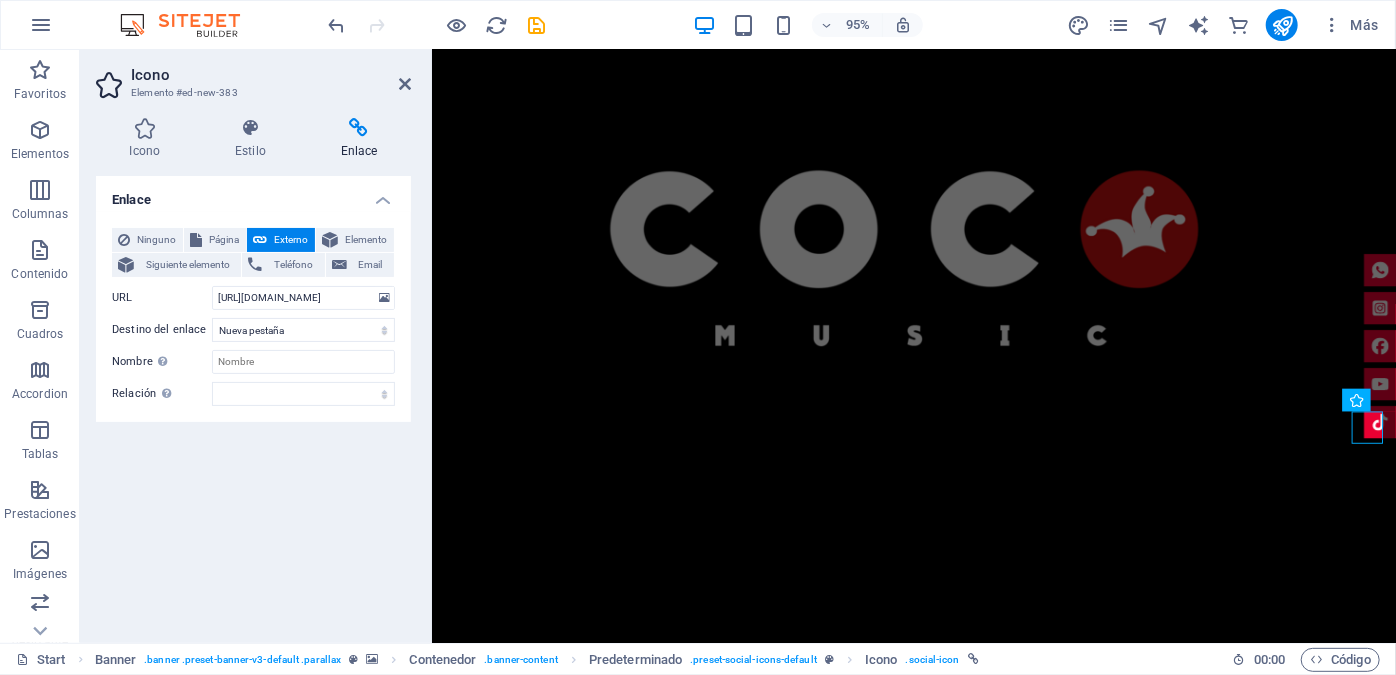 click on "Enlace Ninguno Página Externo Elemento Siguiente elemento Teléfono Email Página Start Subpage Legal Notice Elemento
URL [URL][DOMAIN_NAME] Teléfono Email Destino del enlace Nueva pestaña Misma pestaña Superposición Nombre Una descripción adicional del enlace no debería ser igual al texto del enlace. El título suele mostrarse como un texto de información cuando se mueve el ratón por encima del elemento. Déjalo en blanco en caso de dudas. Relación Define la  relación de este enlace con el destino del enlace . Por ejemplo, el valor "nofollow" indica a los buscadores que no sigan al enlace. Puede dejarse vacío. alternativo autor marcador externo ayuda licencia siguiente nofollow noreferrer noopener ant buscar etiqueta" at bounding box center [253, 401] 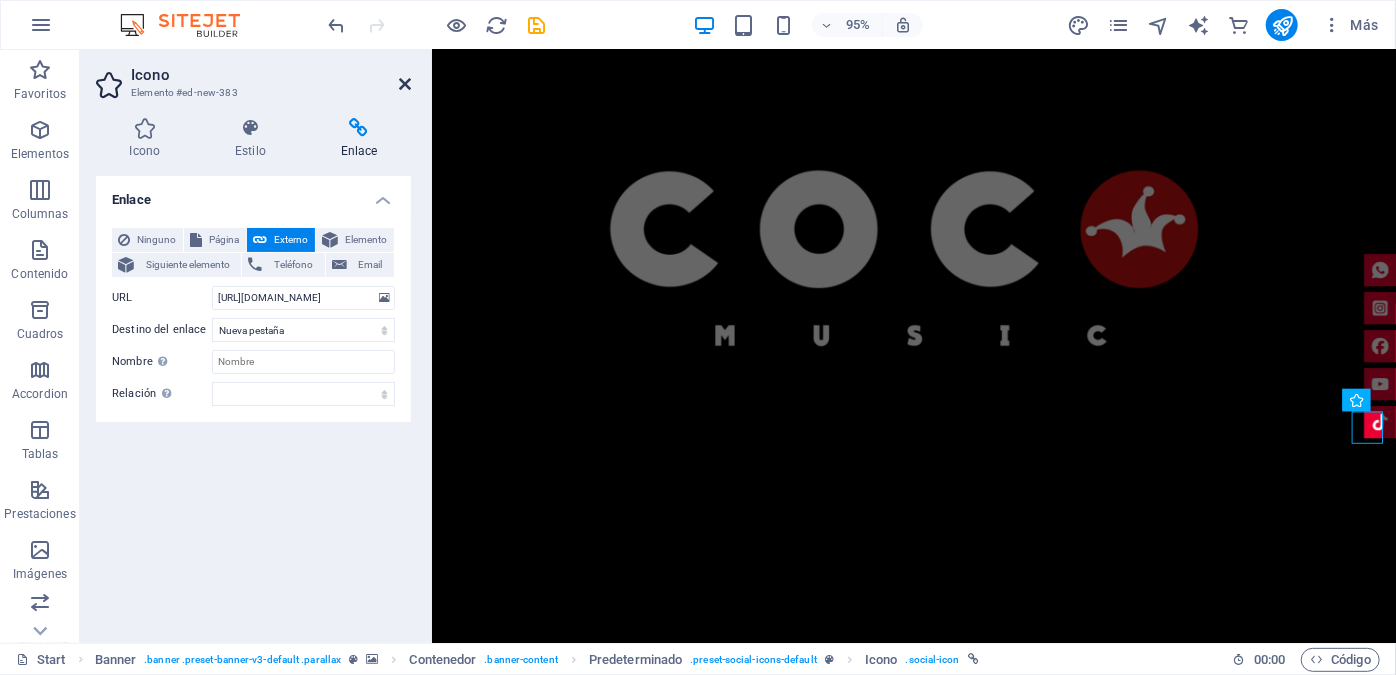 click at bounding box center [405, 84] 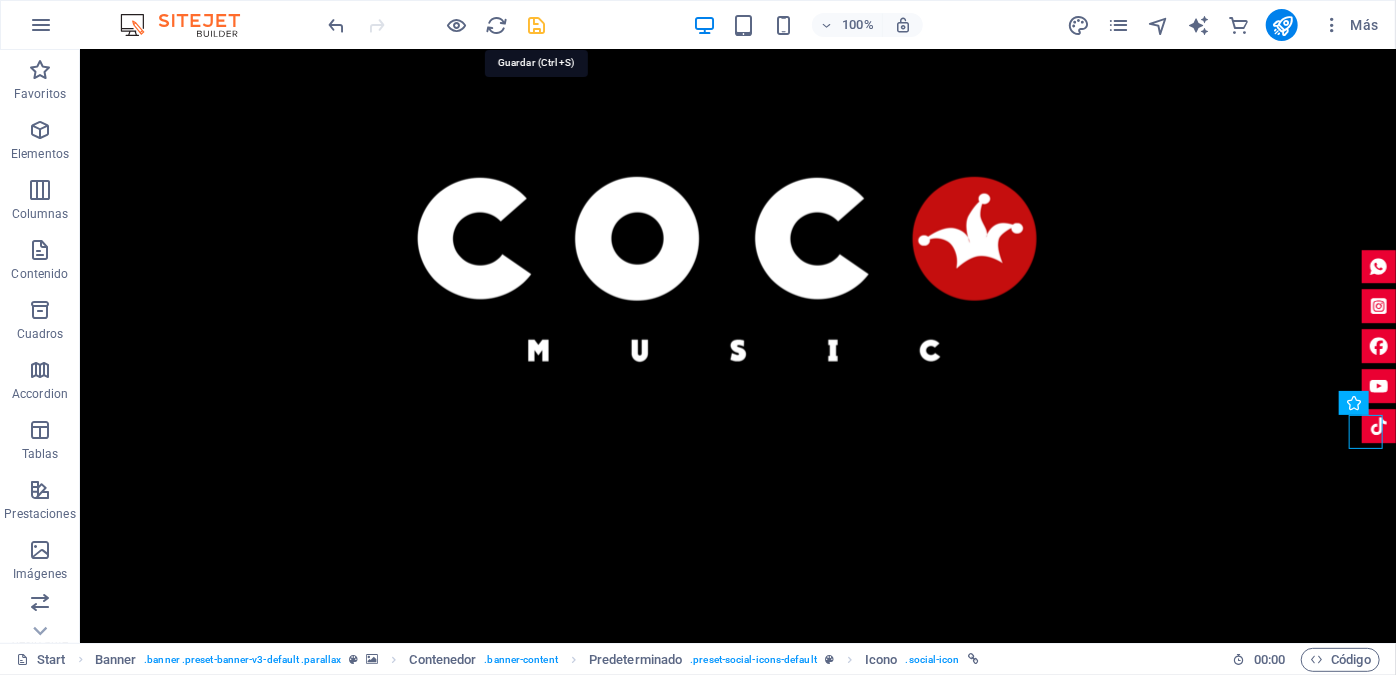 click at bounding box center (537, 25) 